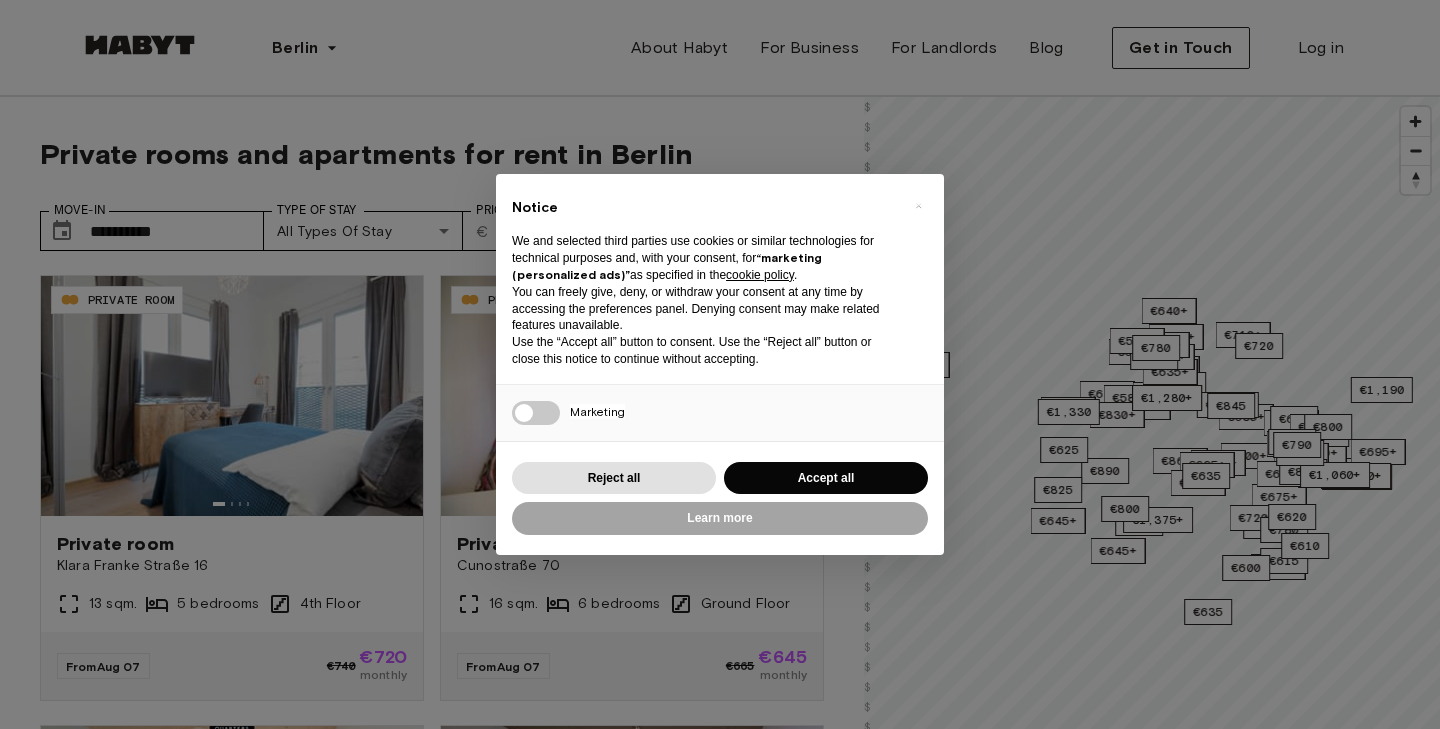 scroll, scrollTop: 0, scrollLeft: 0, axis: both 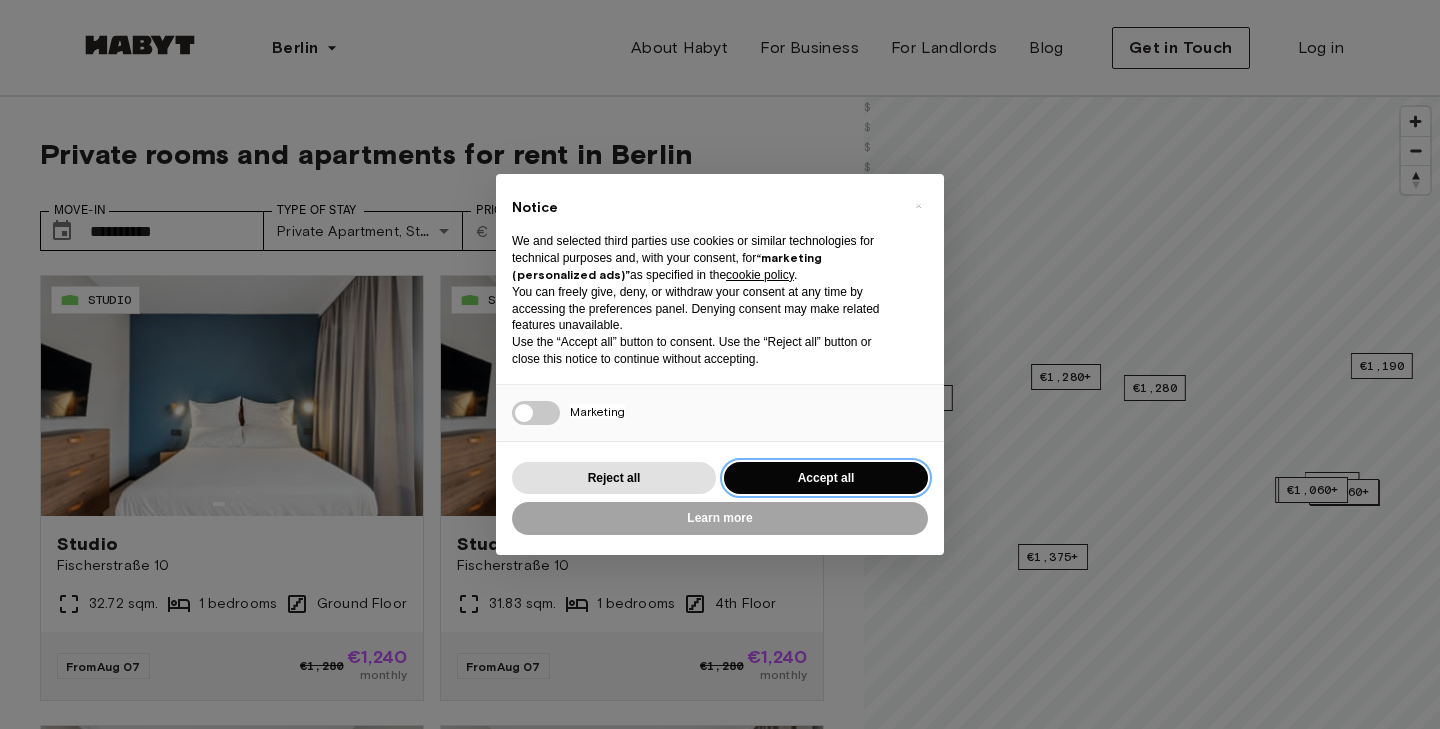 click on "Accept all" at bounding box center [826, 478] 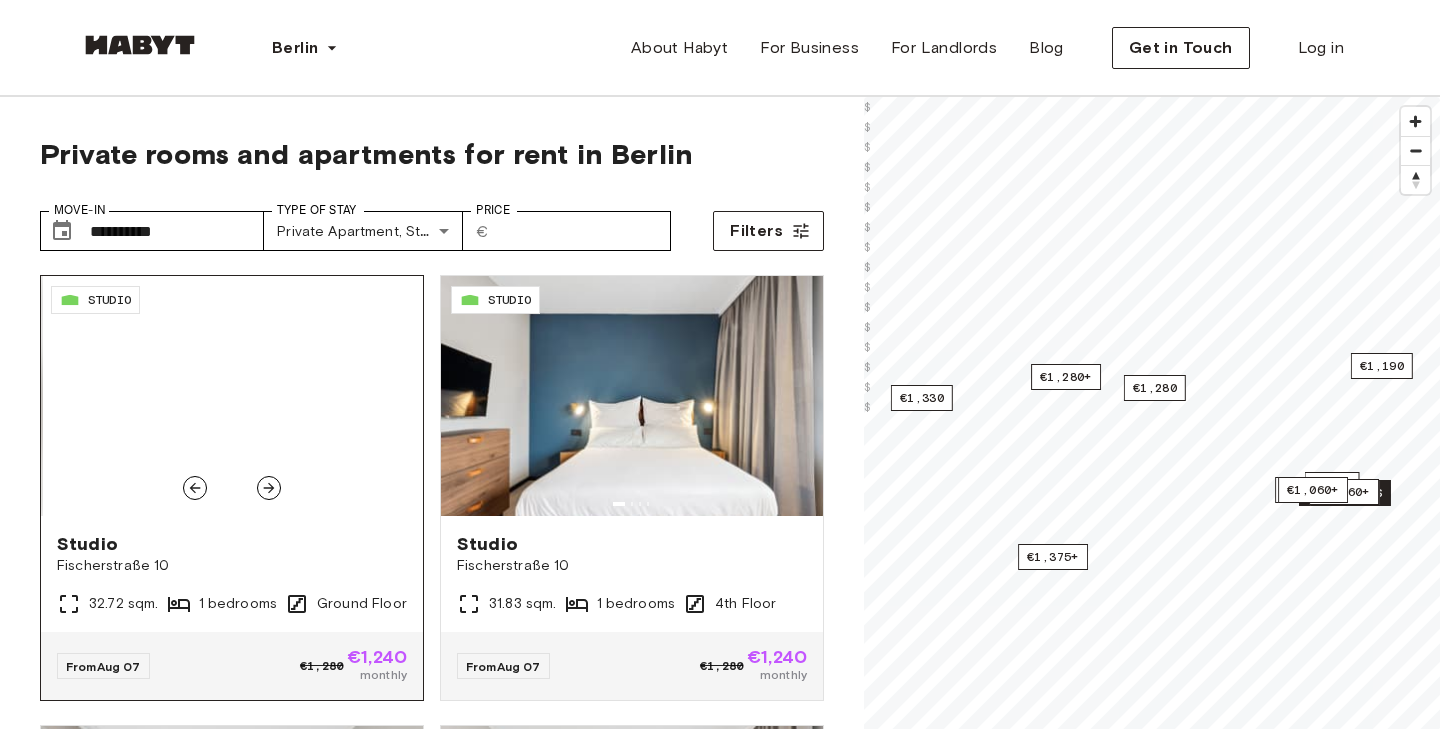 click at bounding box center (232, 396) 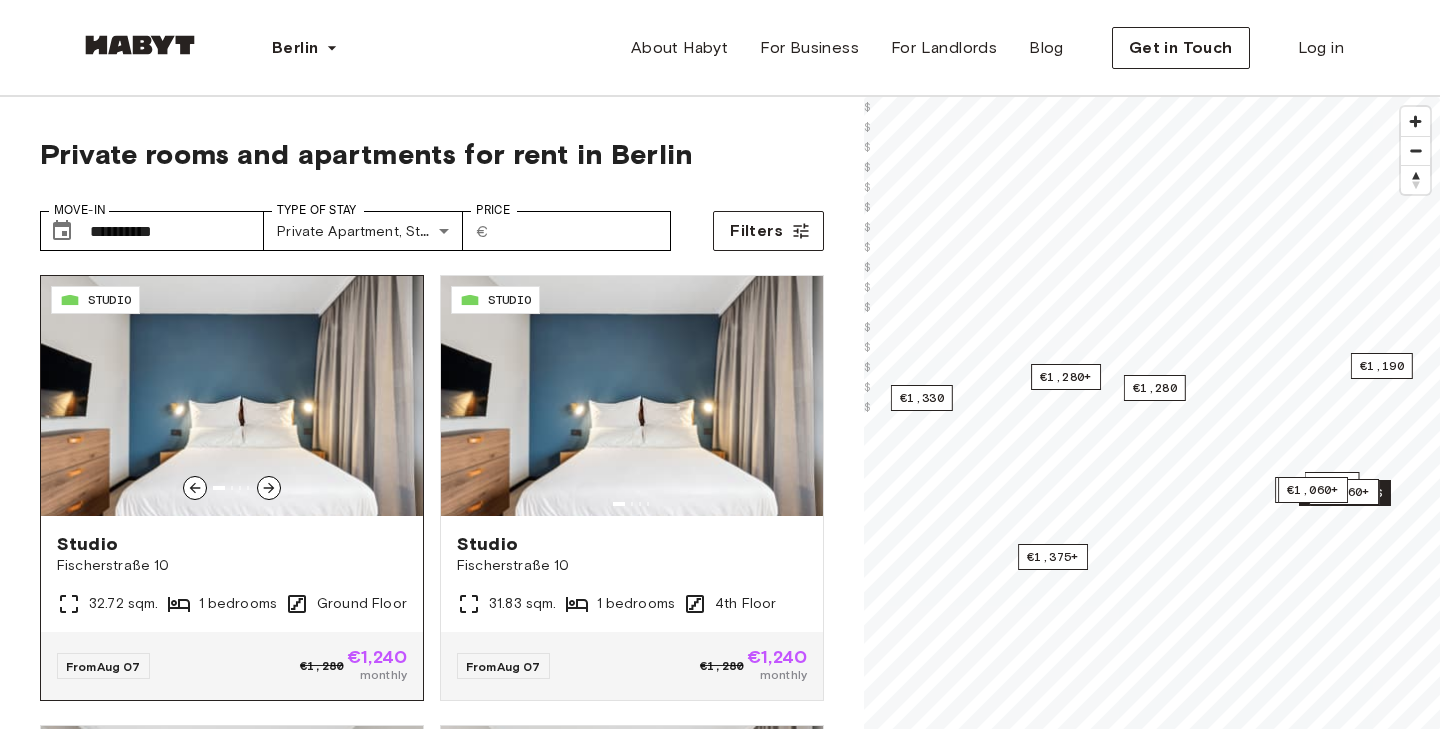 click at bounding box center (232, 396) 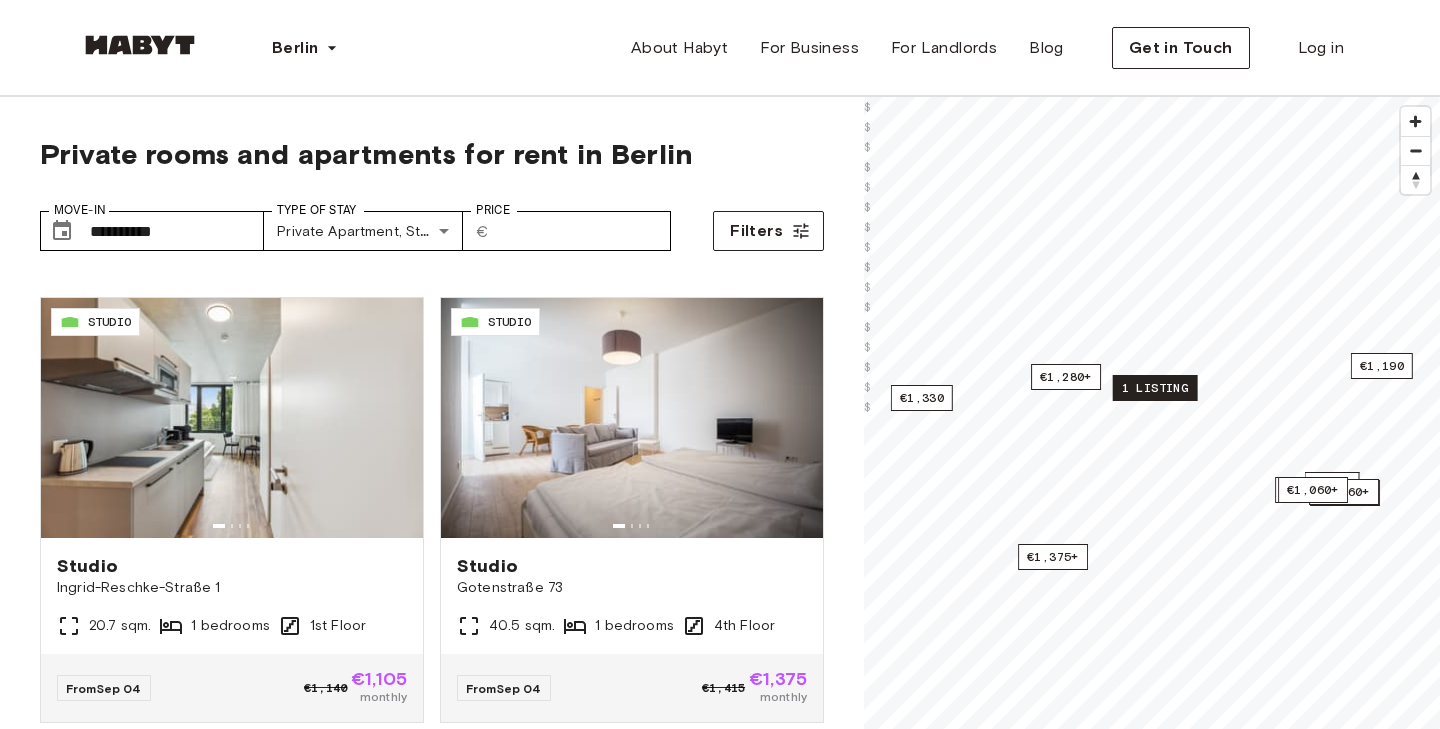 scroll, scrollTop: 3130, scrollLeft: 0, axis: vertical 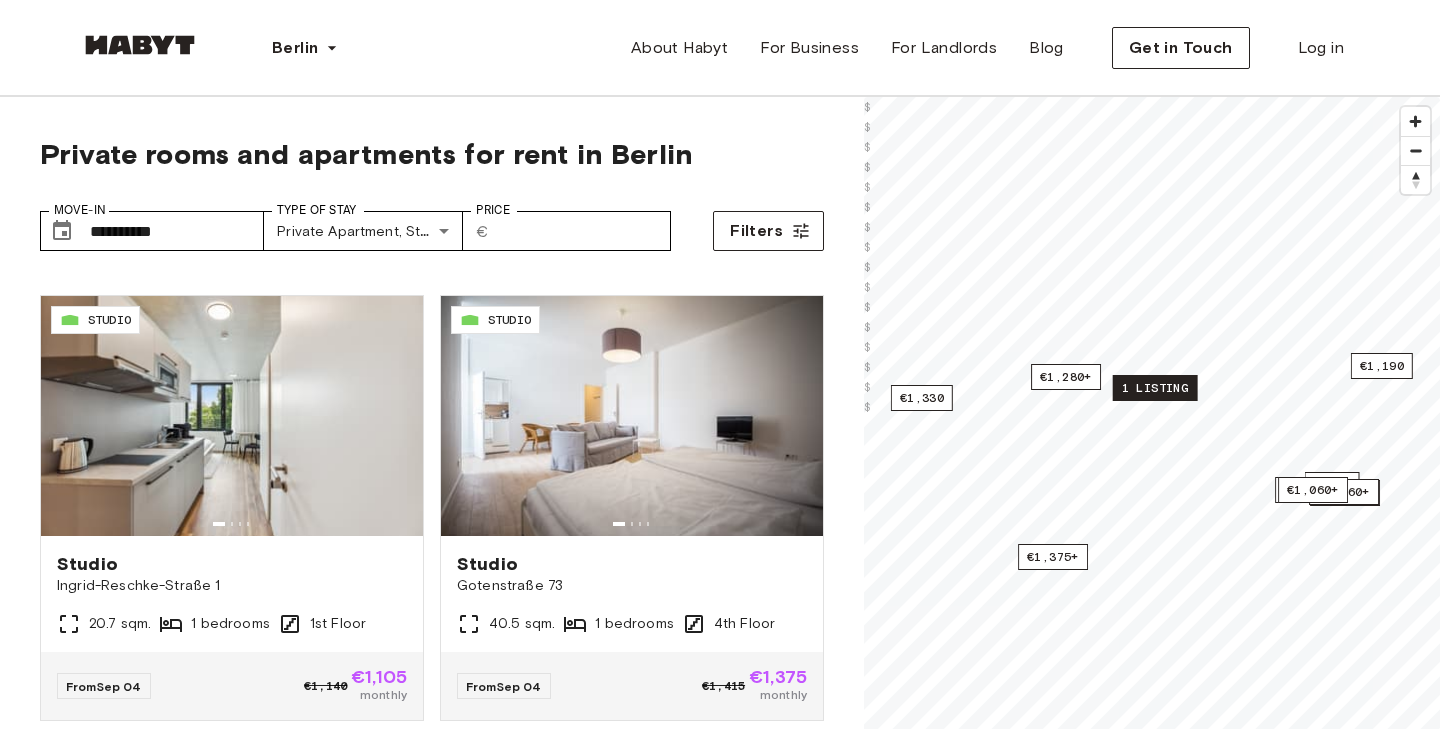 click on "1 listing" at bounding box center [1155, 388] 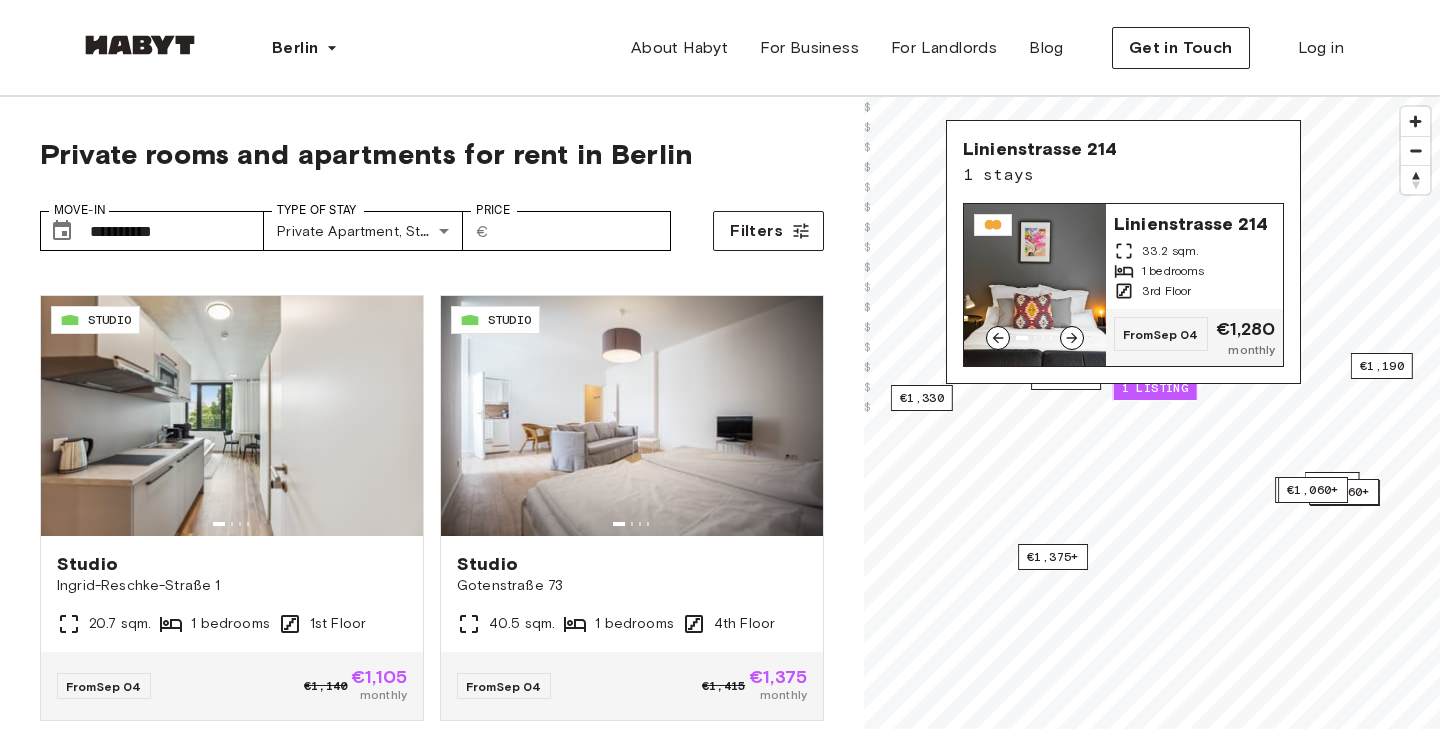 click at bounding box center (1035, 285) 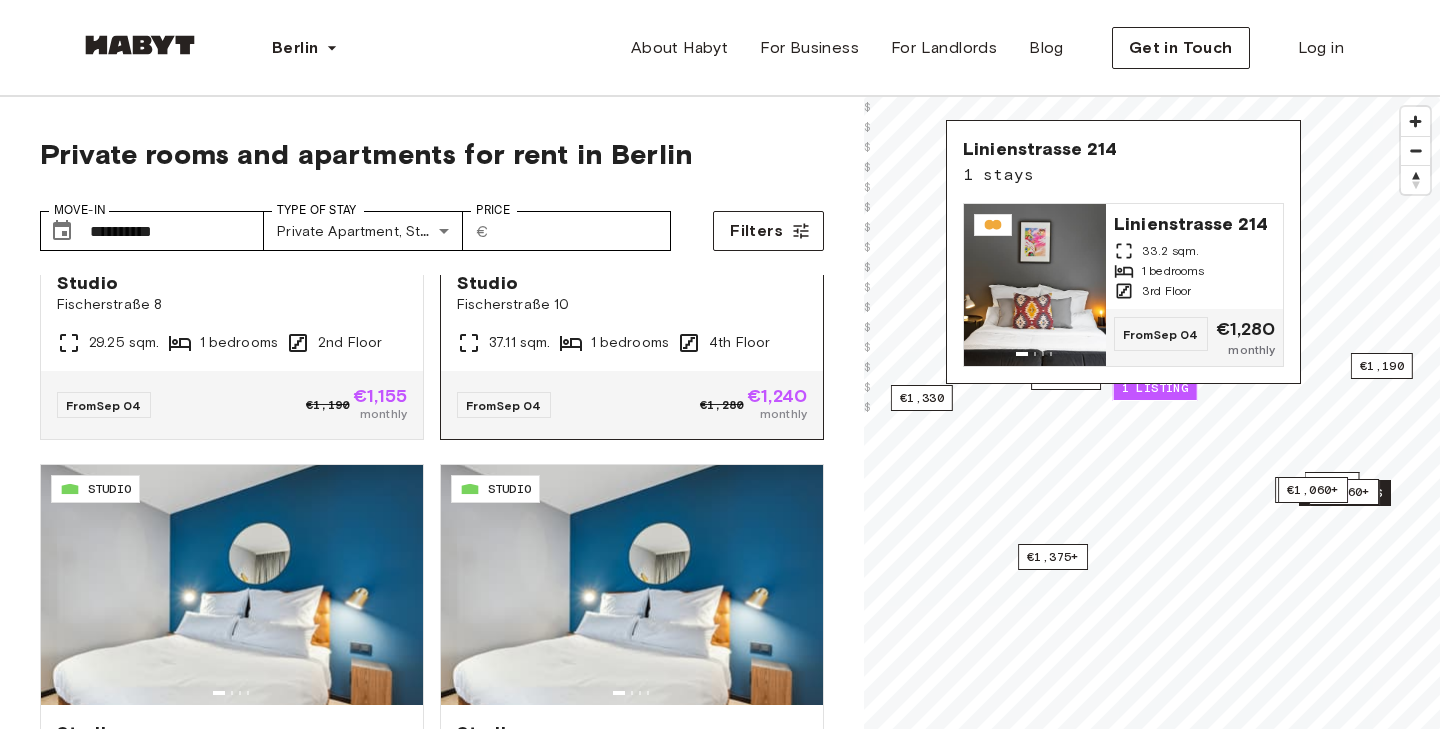 scroll, scrollTop: 3861, scrollLeft: 0, axis: vertical 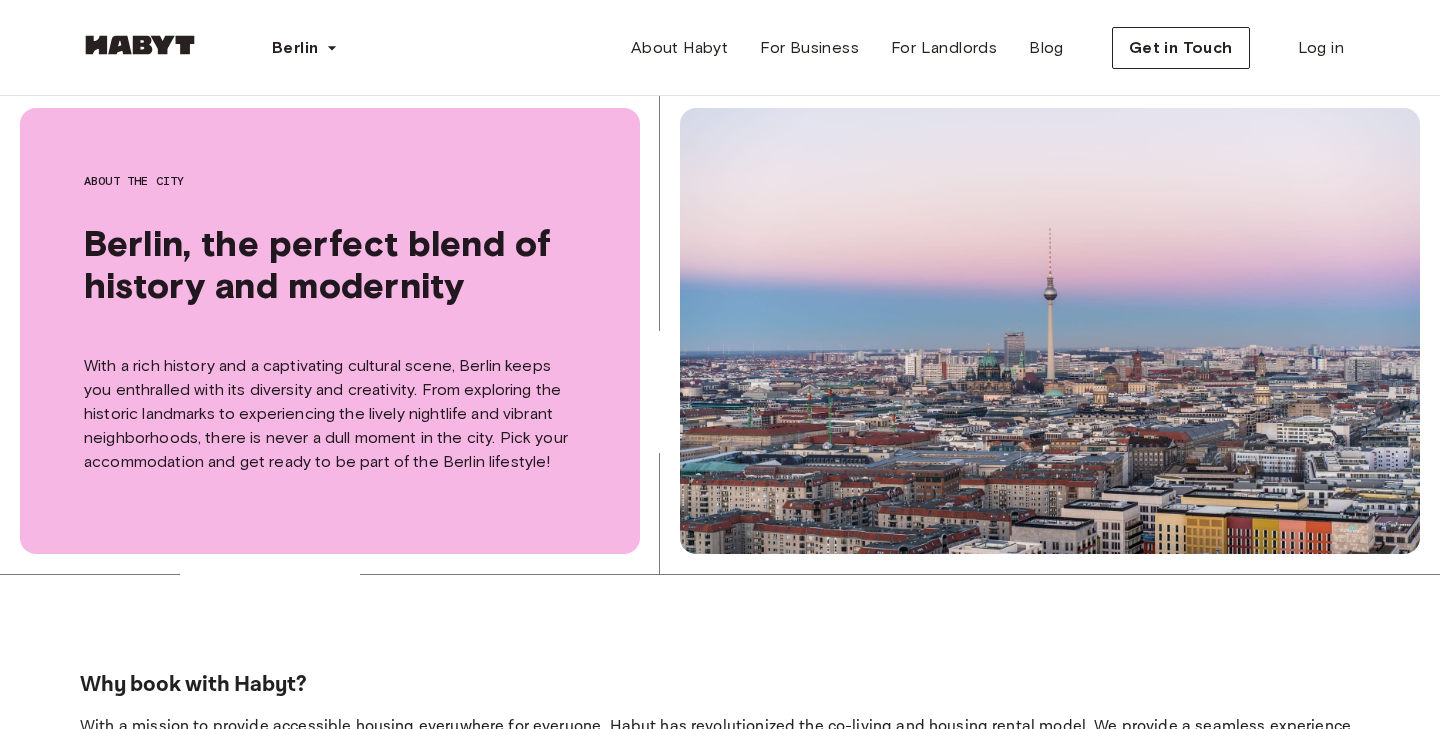 click at bounding box center (140, 45) 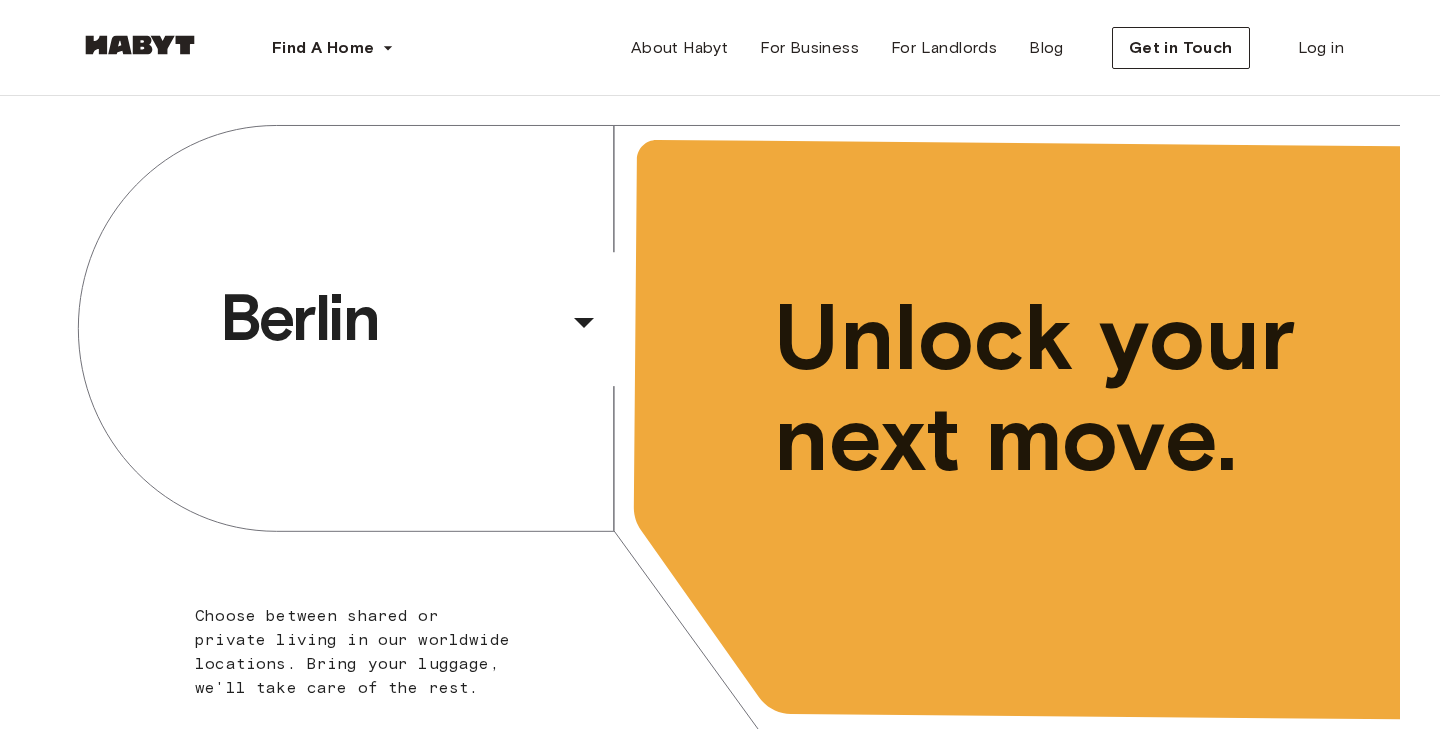 click at bounding box center [140, 45] 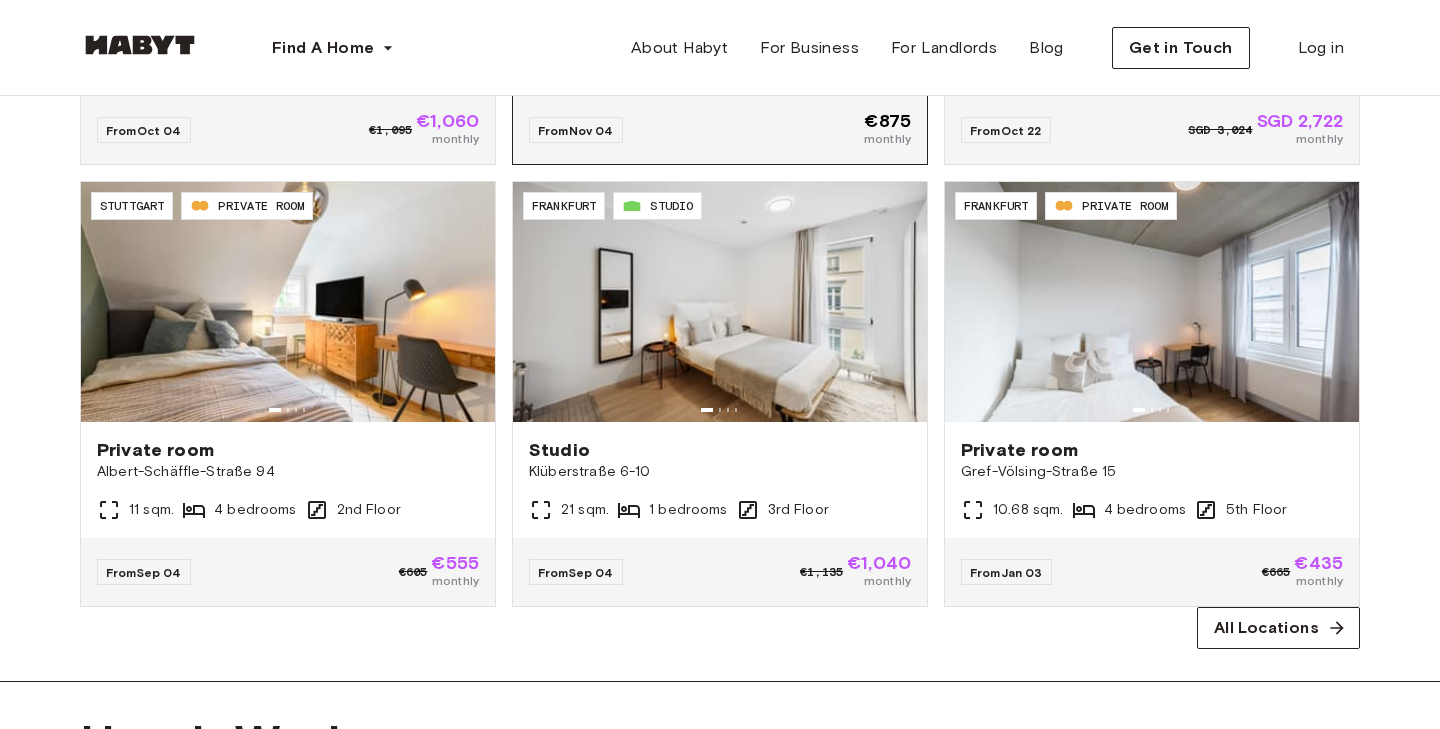 scroll, scrollTop: 1133, scrollLeft: 0, axis: vertical 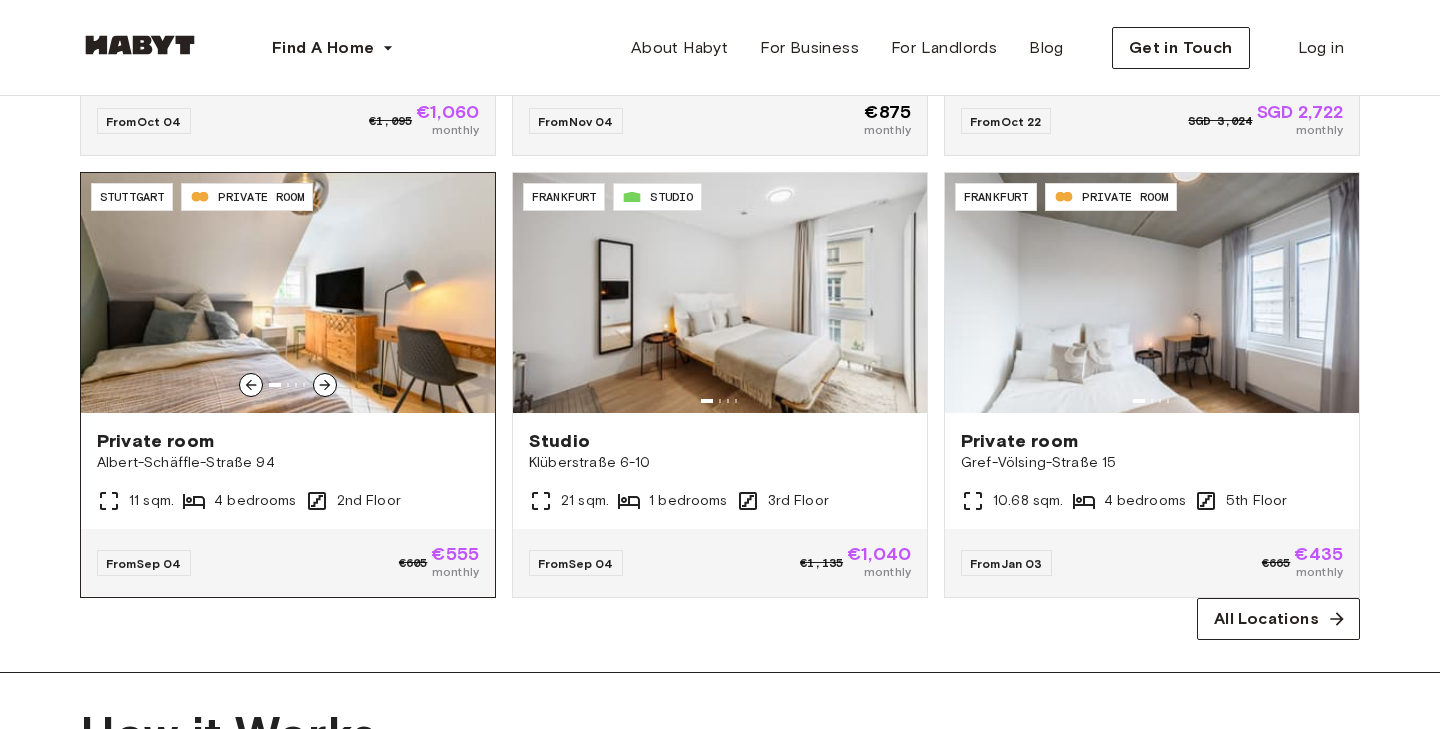 click at bounding box center [288, 293] 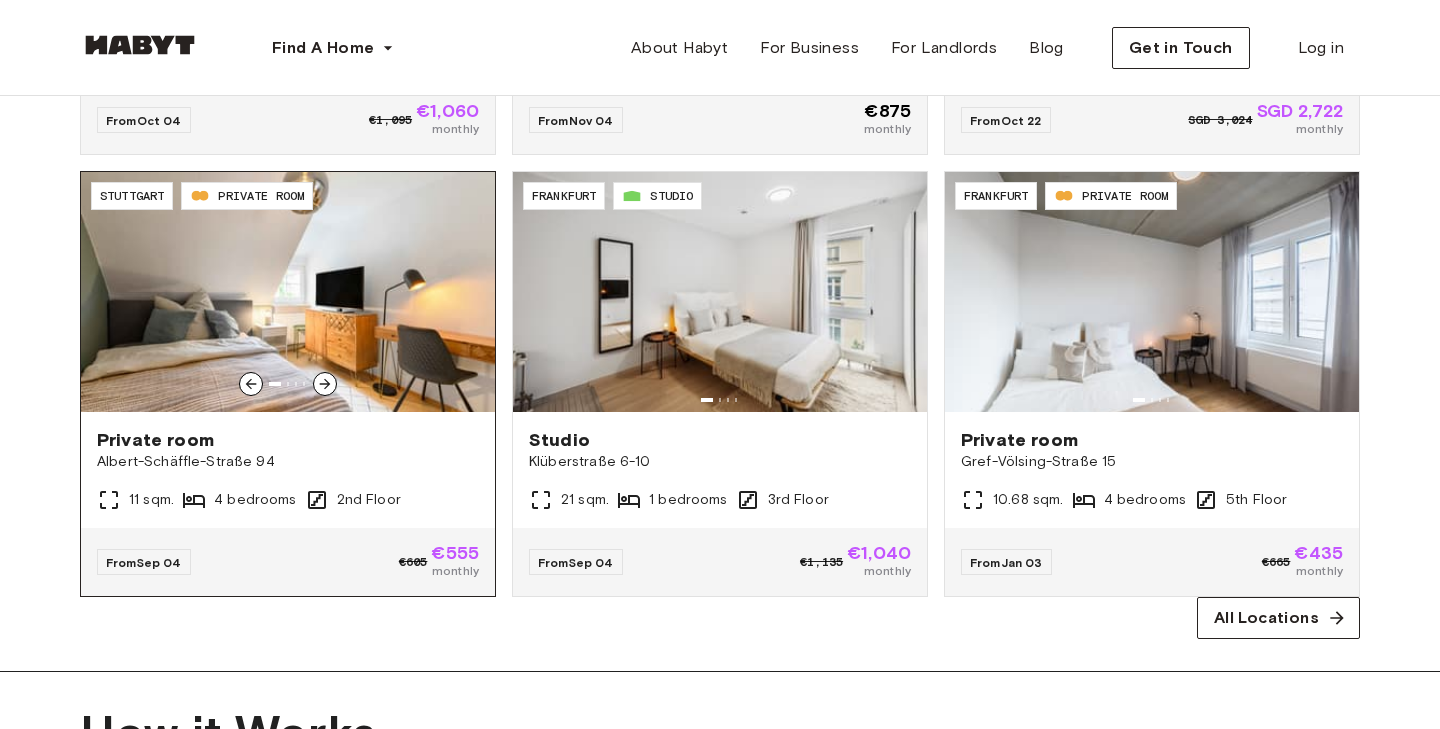 scroll, scrollTop: 1134, scrollLeft: 0, axis: vertical 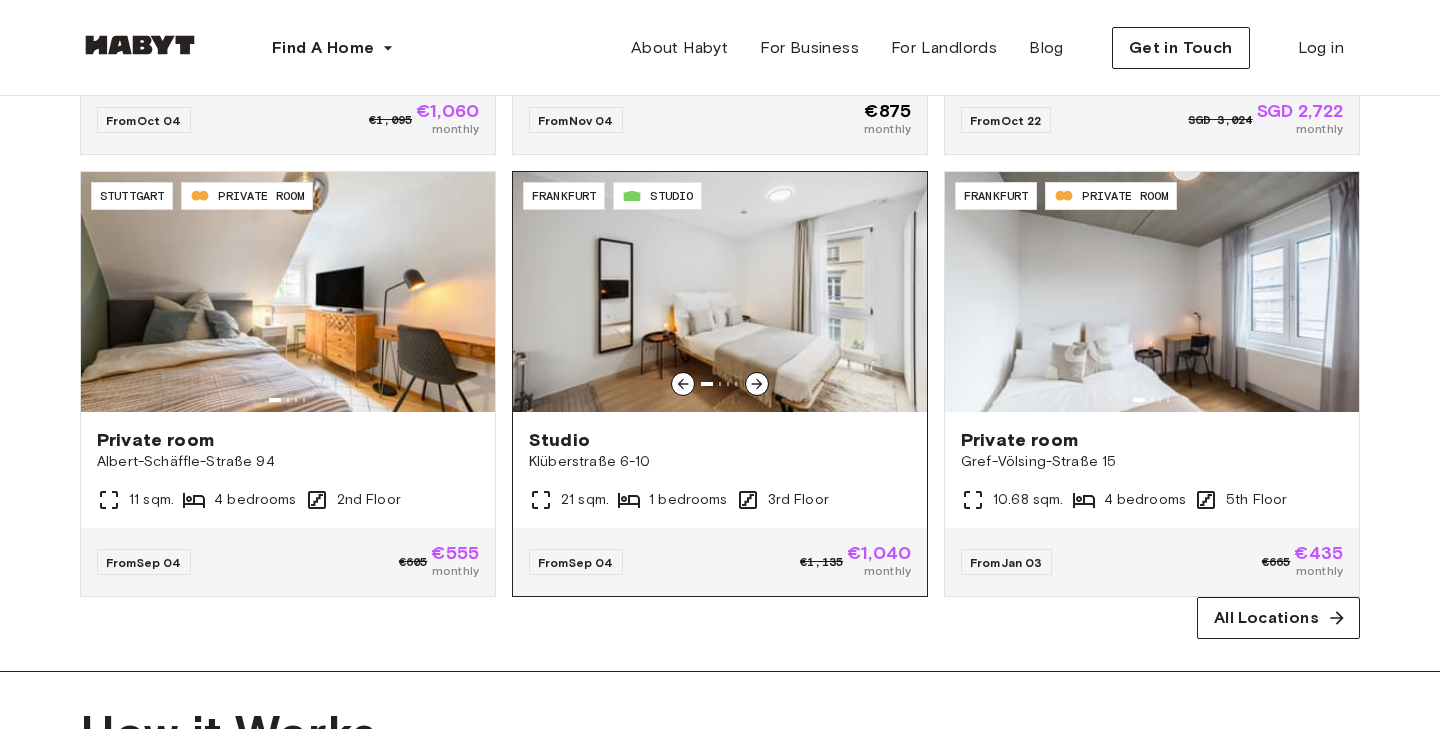 click at bounding box center [720, 292] 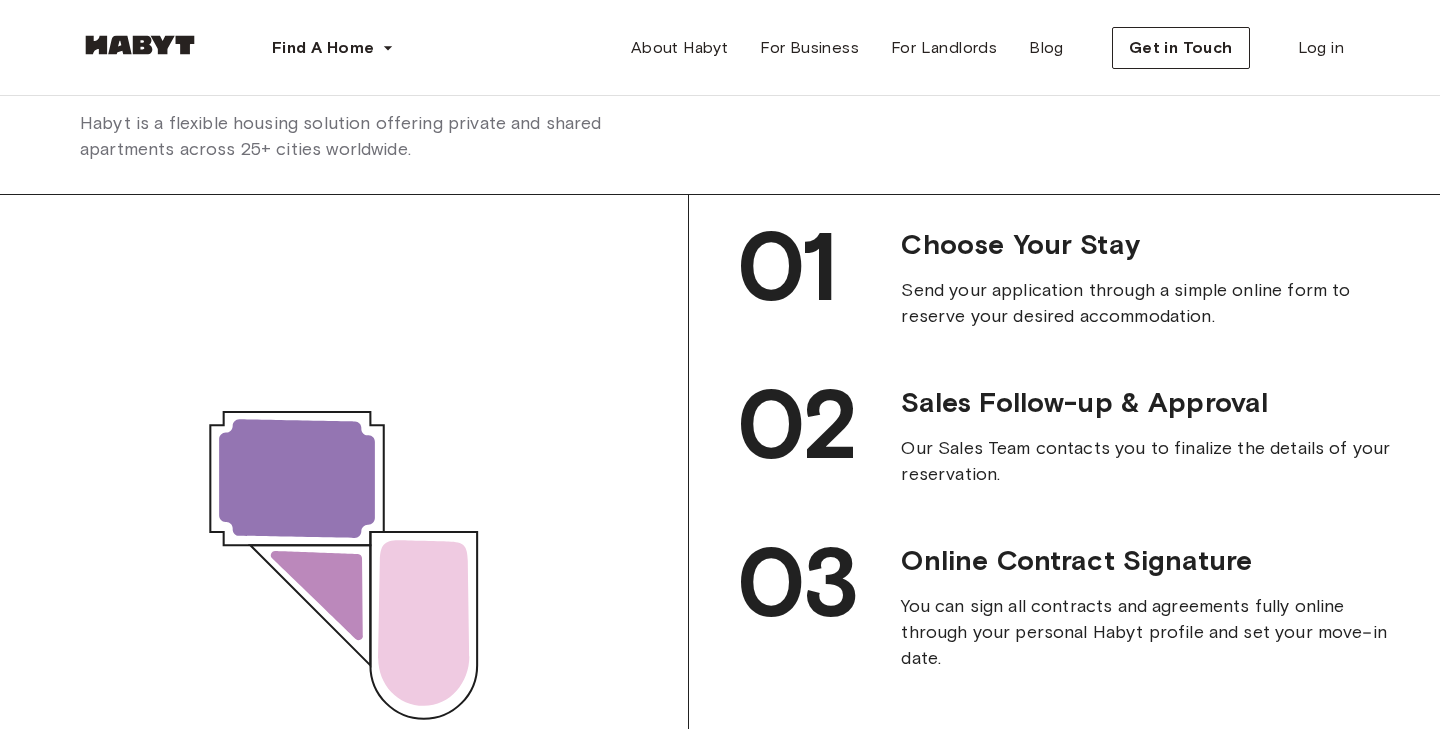 scroll, scrollTop: 1820, scrollLeft: 0, axis: vertical 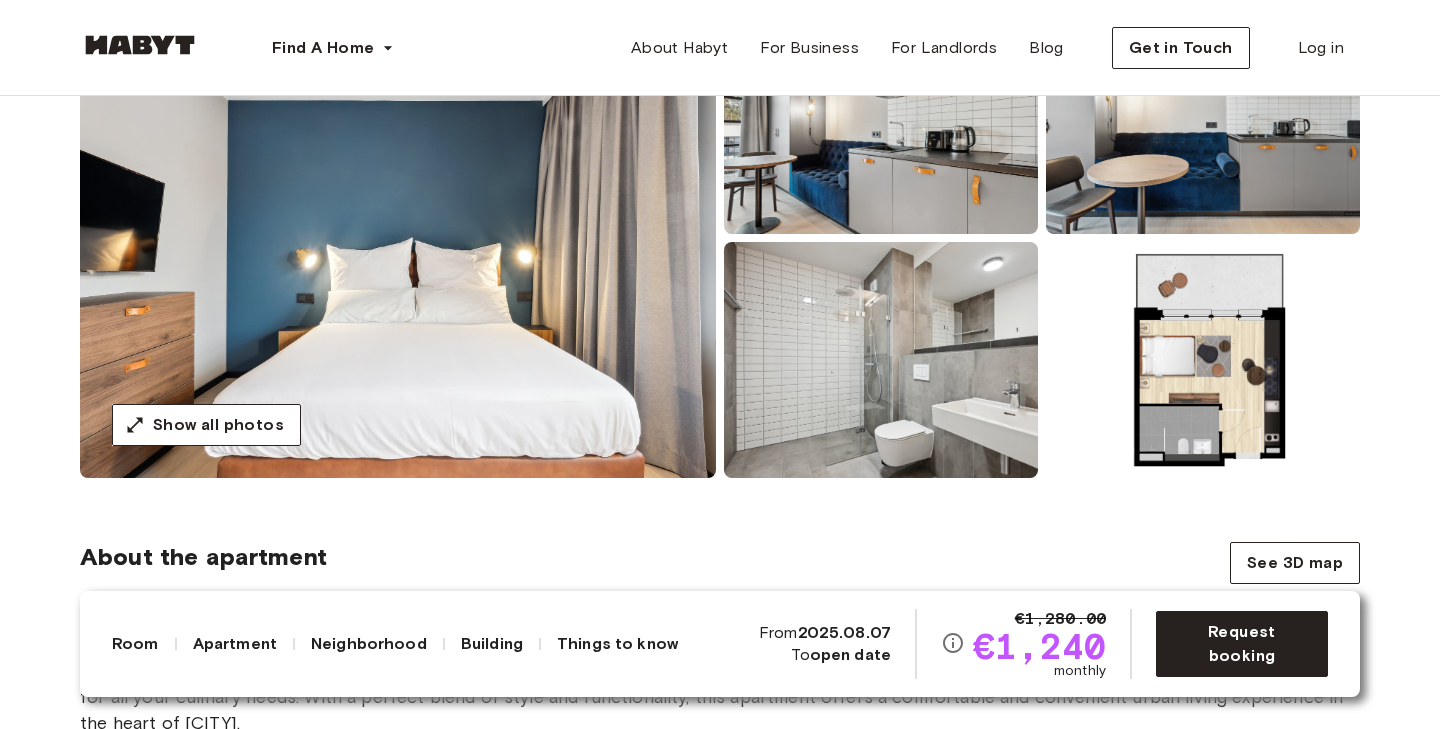 click at bounding box center [1203, 360] 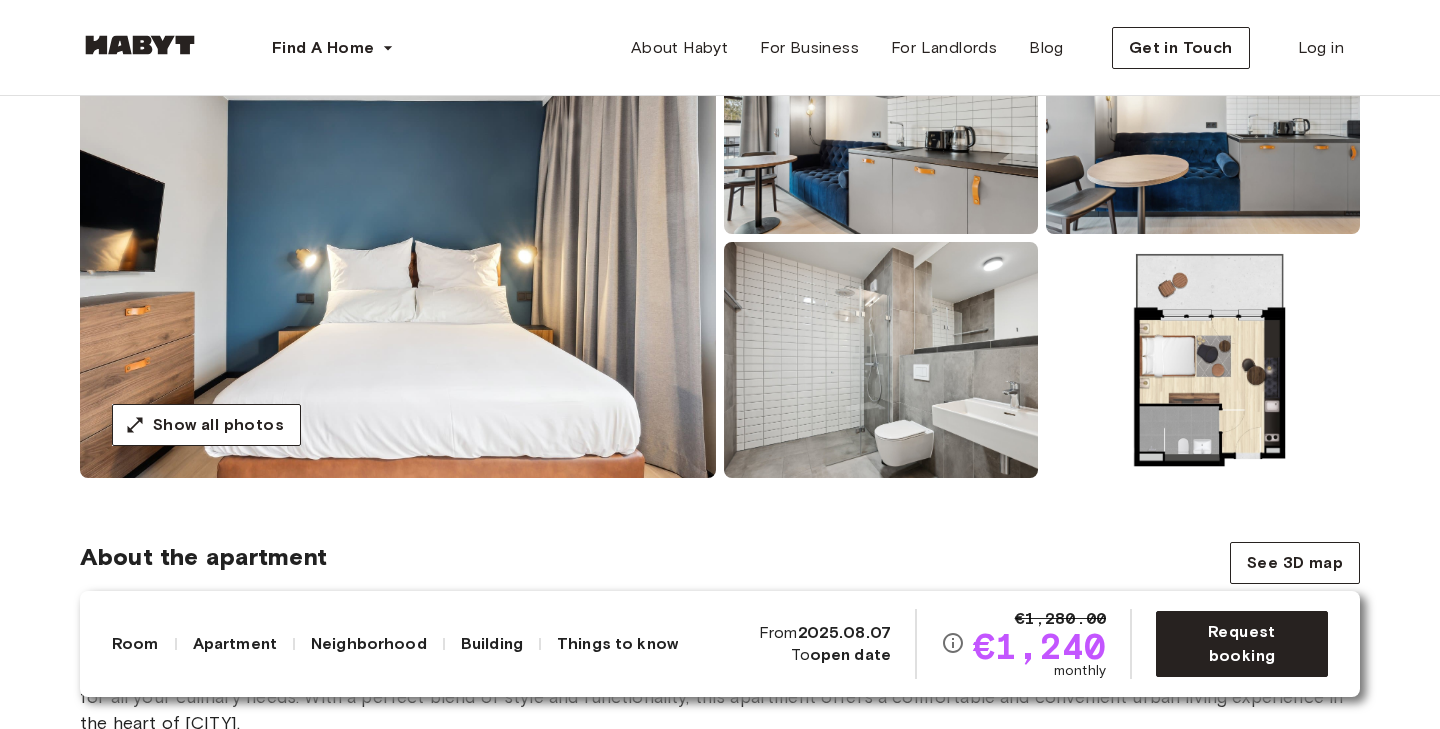 click at bounding box center [881, 360] 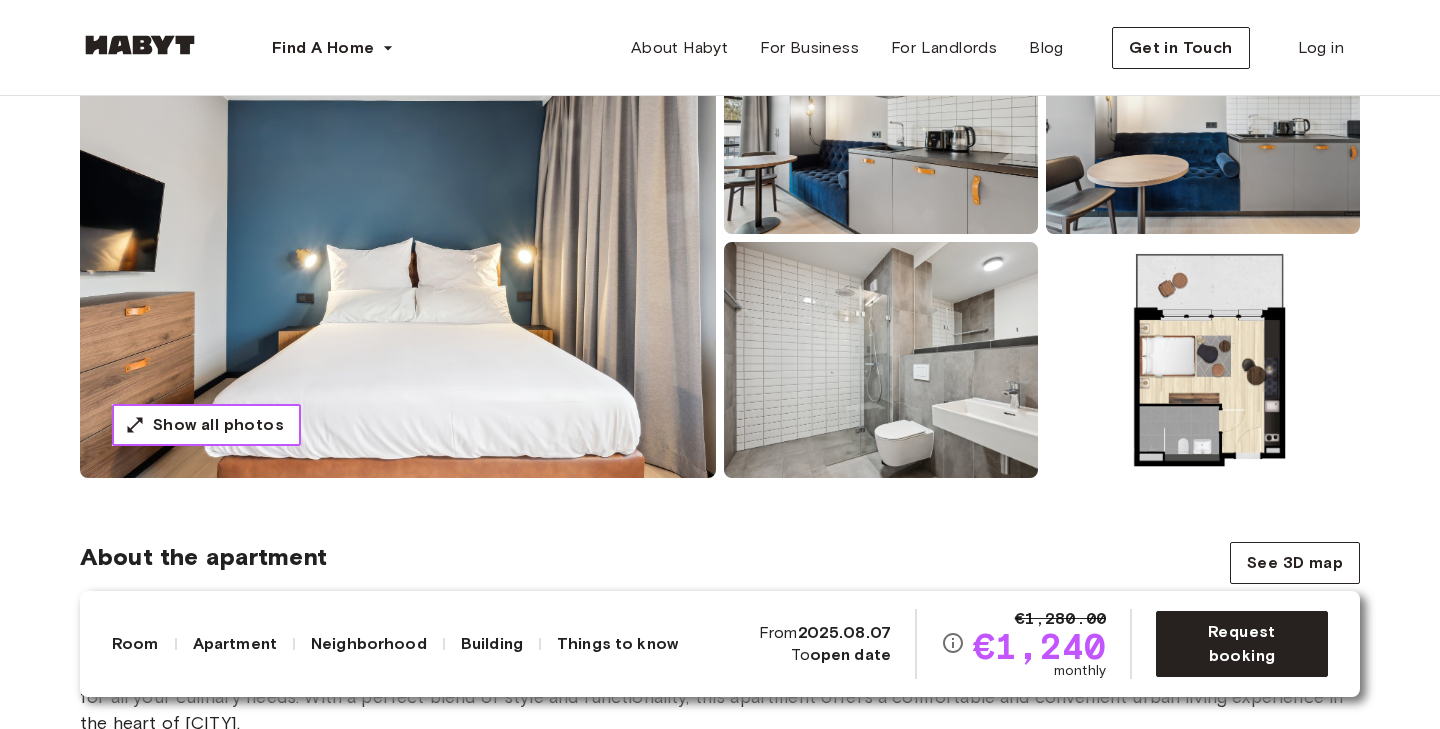click on "Show all photos" at bounding box center (218, 425) 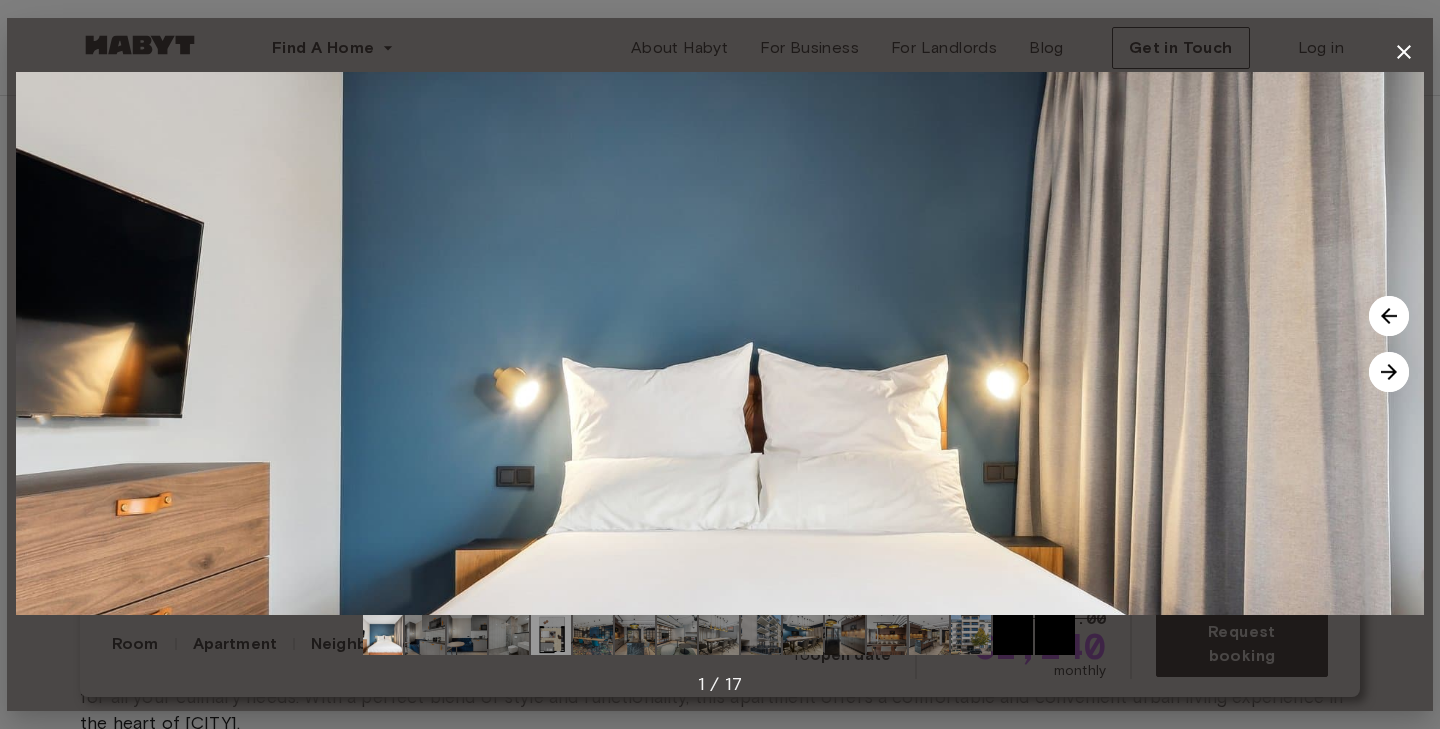 click at bounding box center (1389, 372) 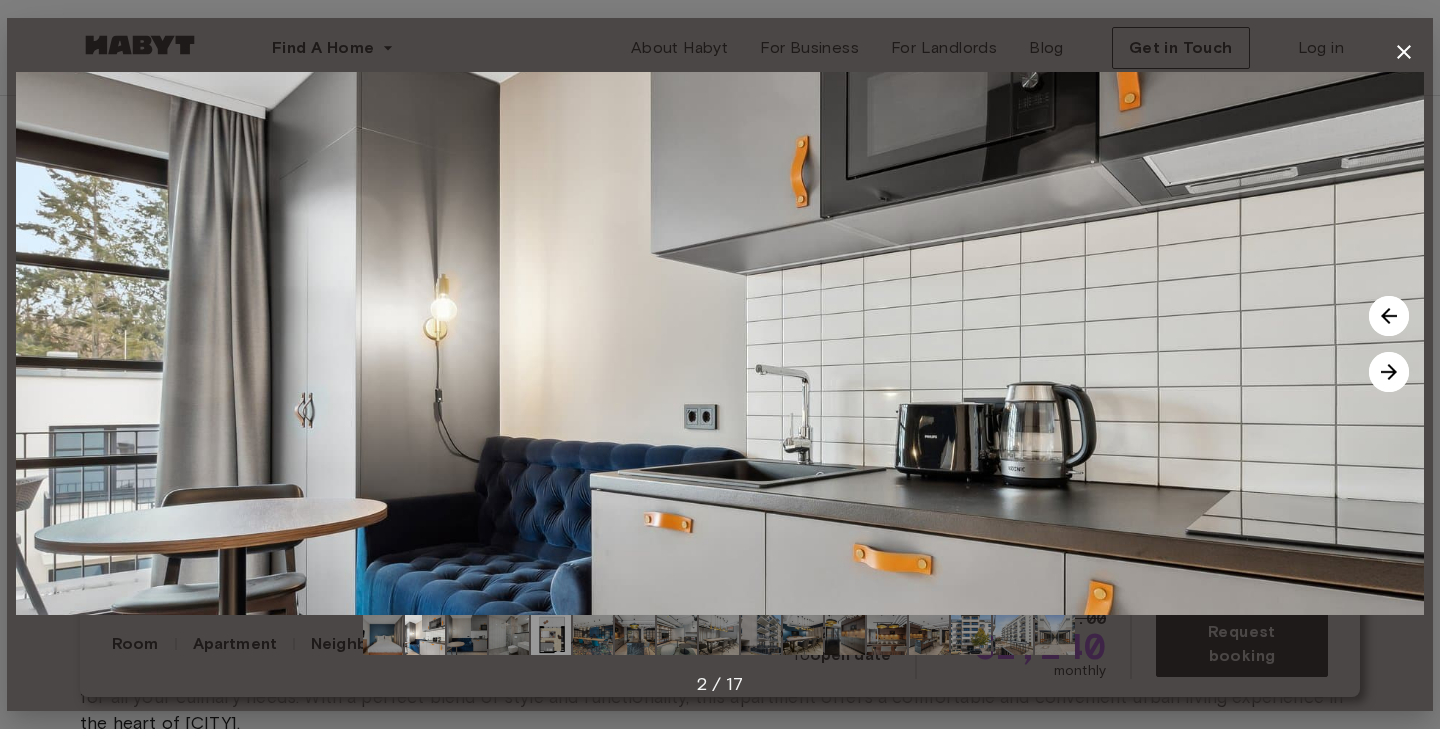 click at bounding box center [1389, 372] 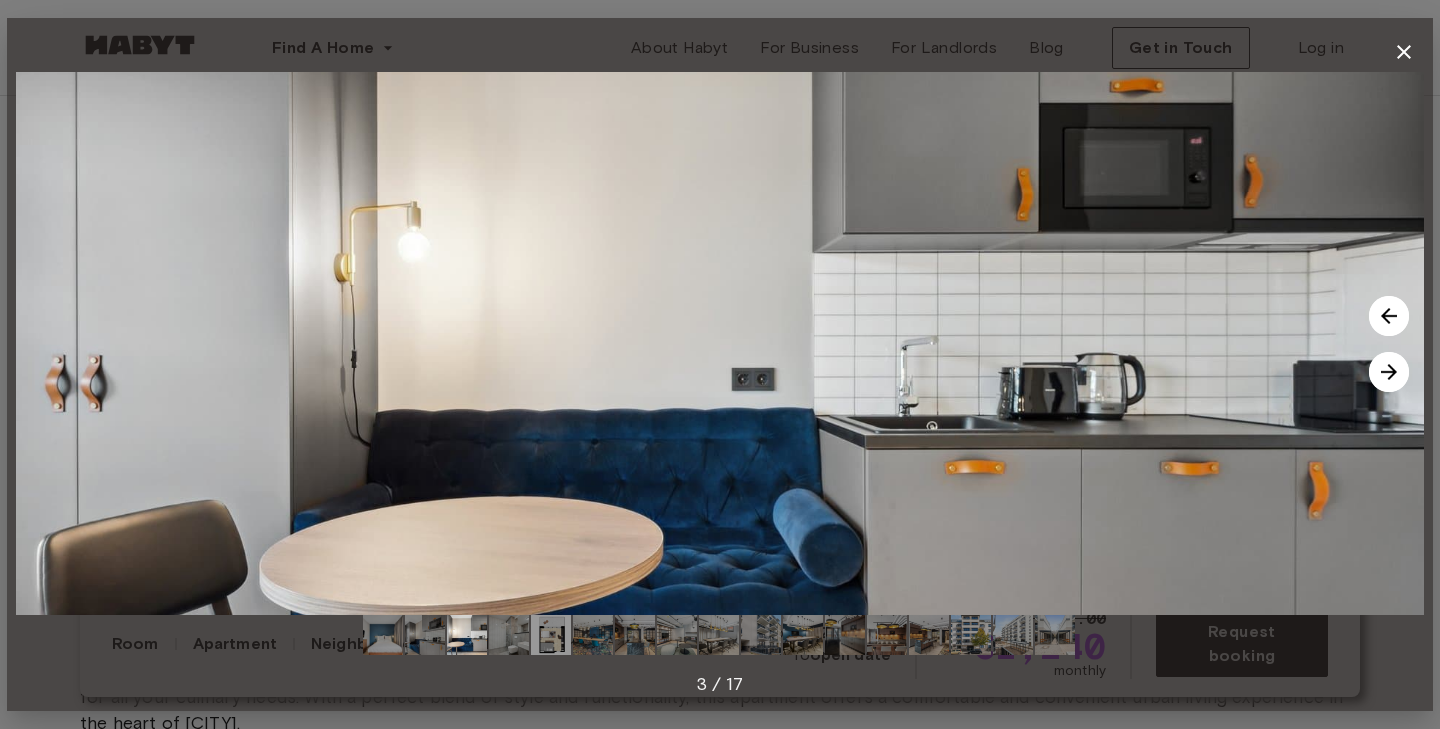 click at bounding box center (1389, 372) 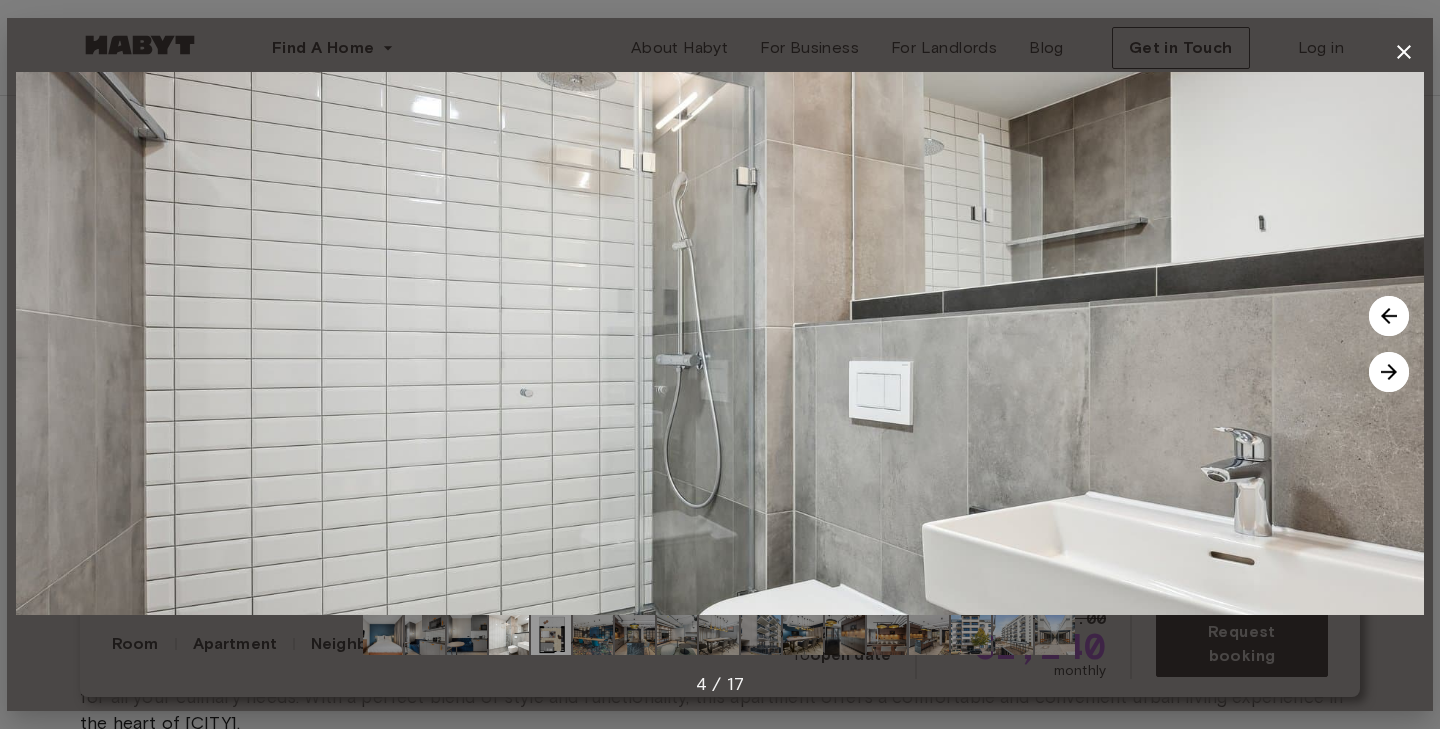 click at bounding box center [1389, 372] 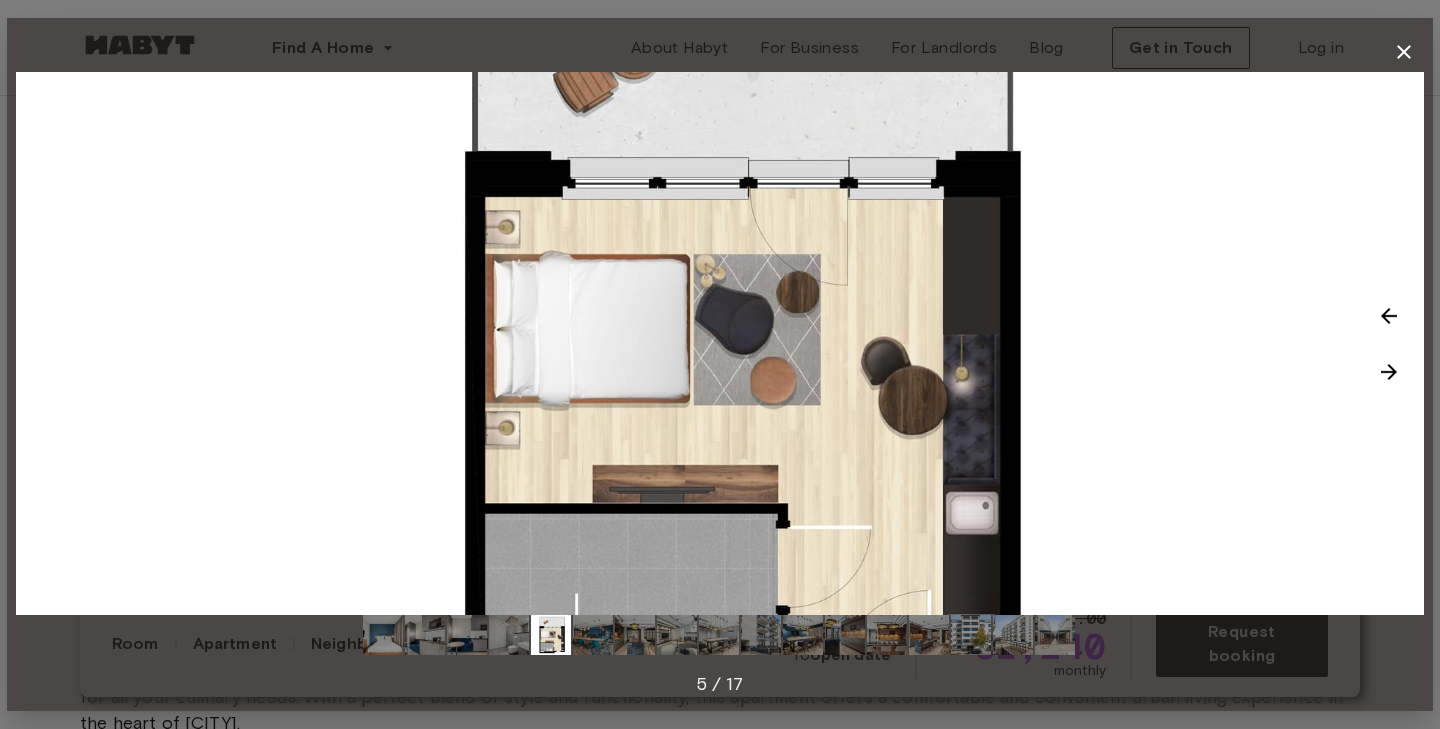 click at bounding box center [720, 343] 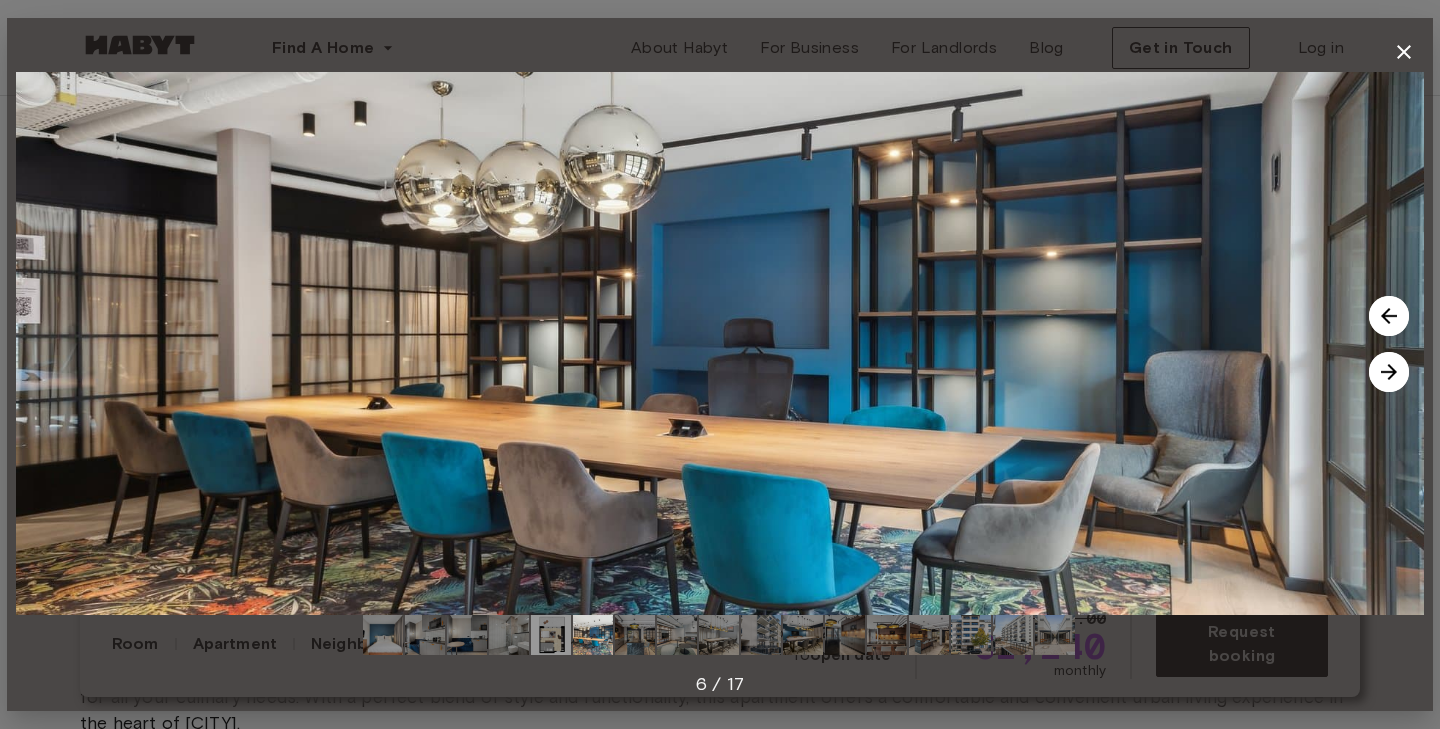 click at bounding box center (1389, 372) 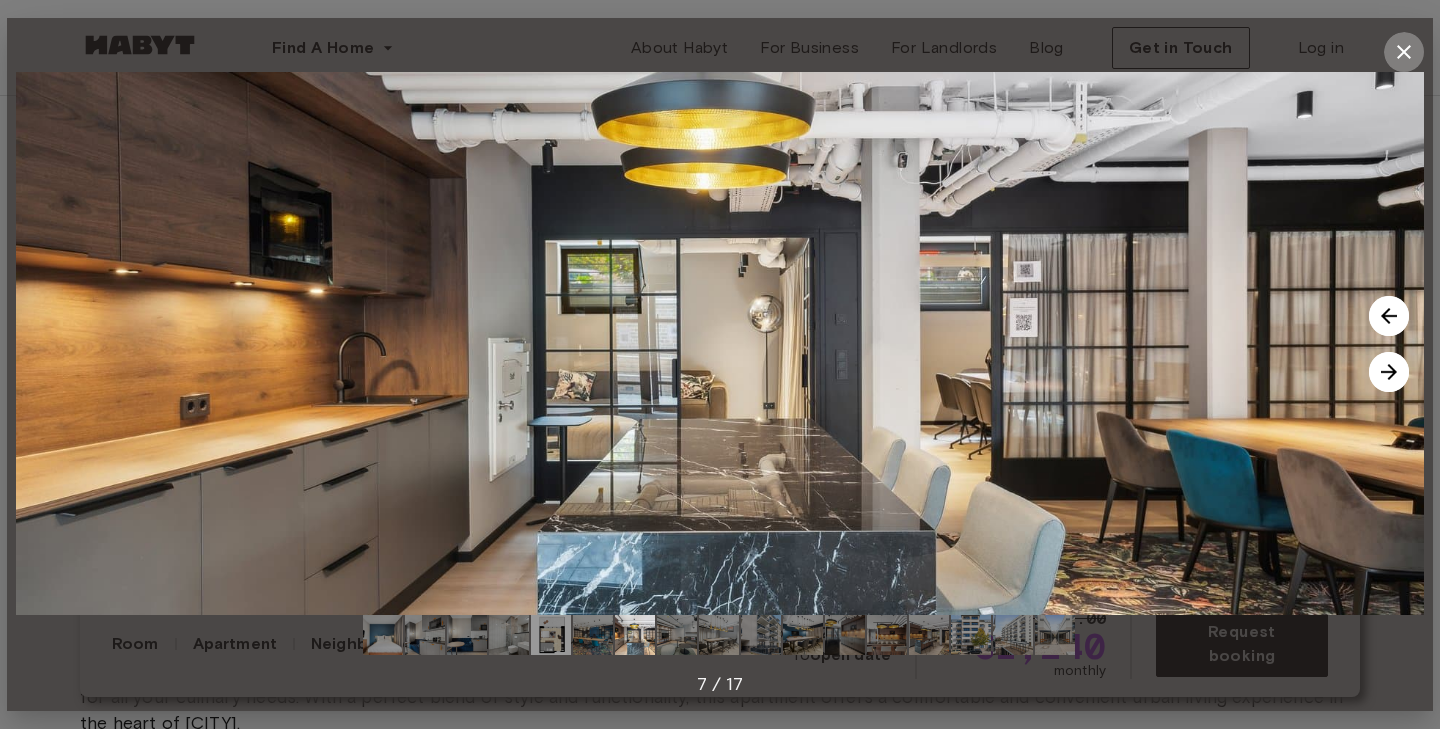 click 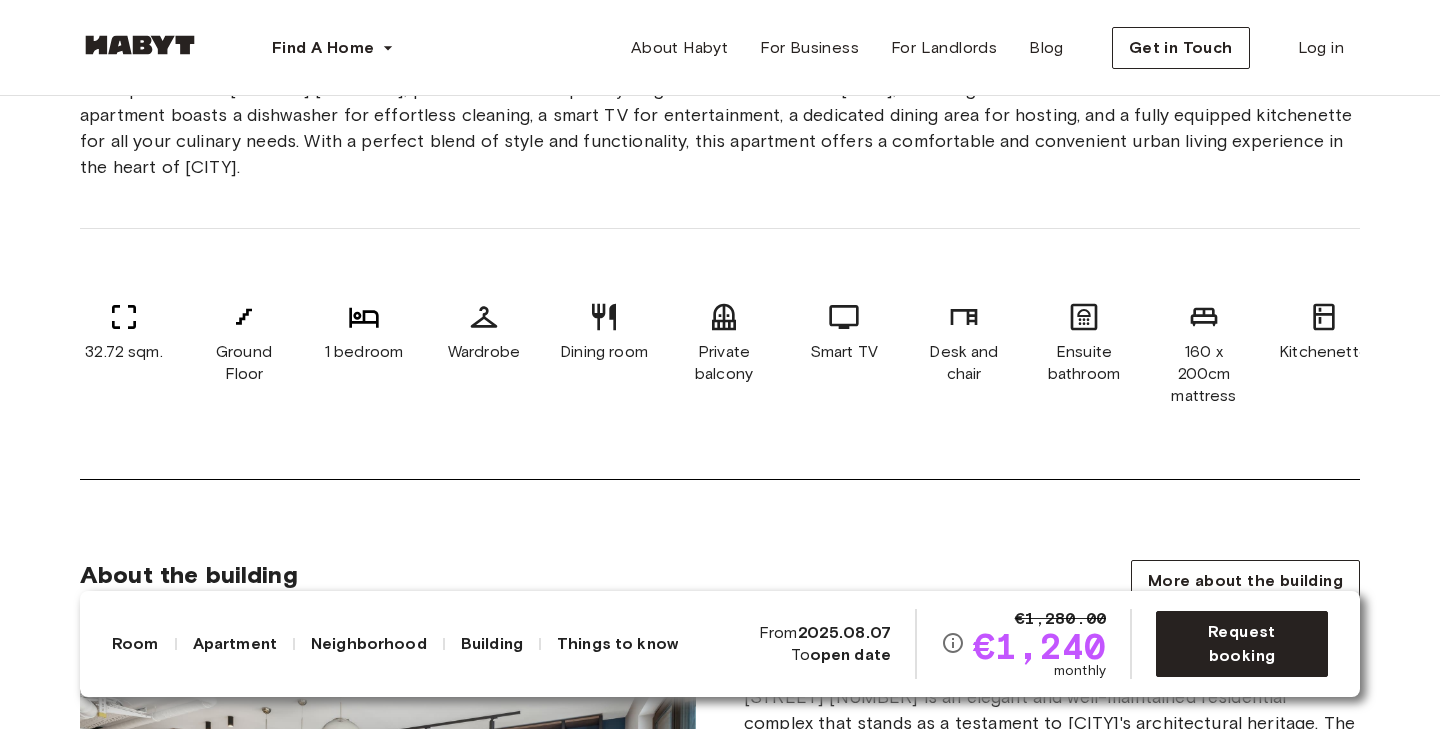scroll, scrollTop: 824, scrollLeft: 0, axis: vertical 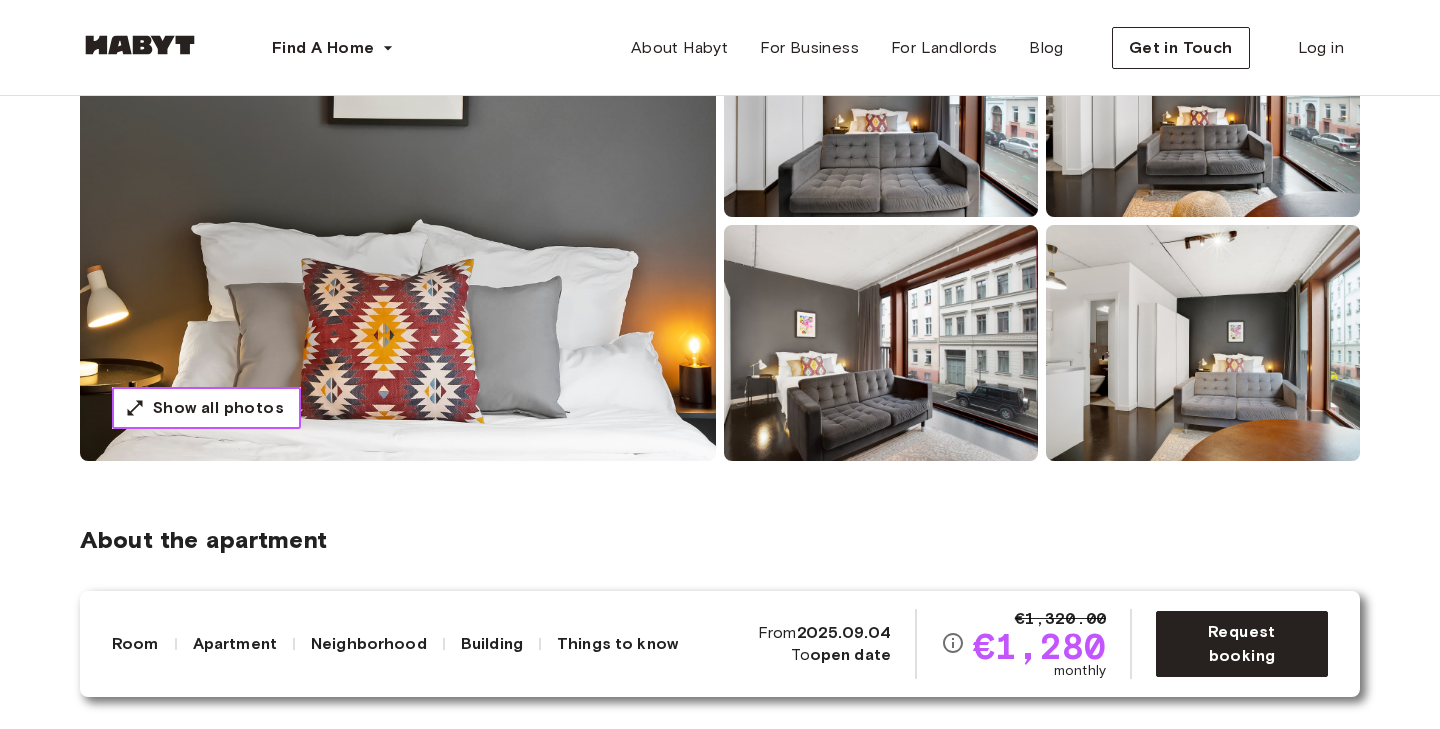 click on "Show all photos" at bounding box center (206, 408) 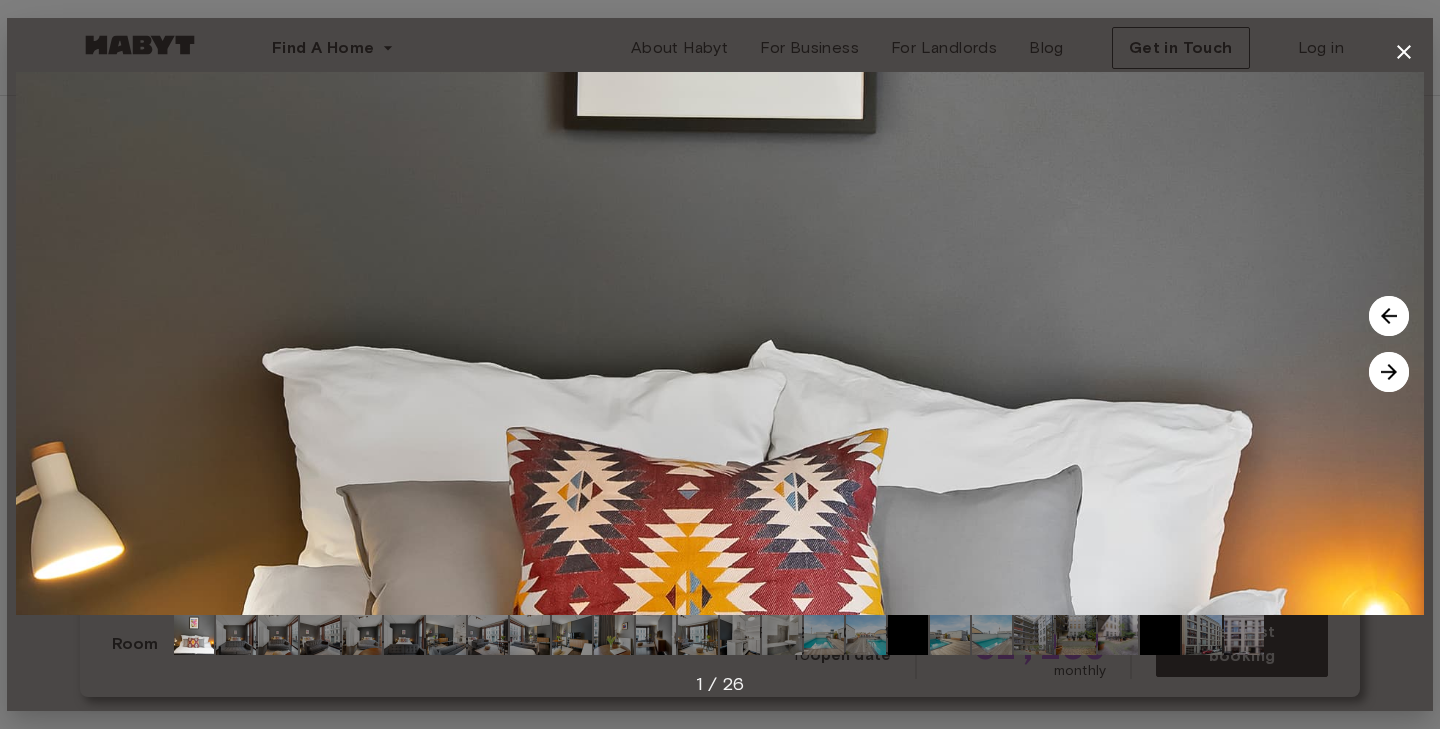 click at bounding box center (1389, 372) 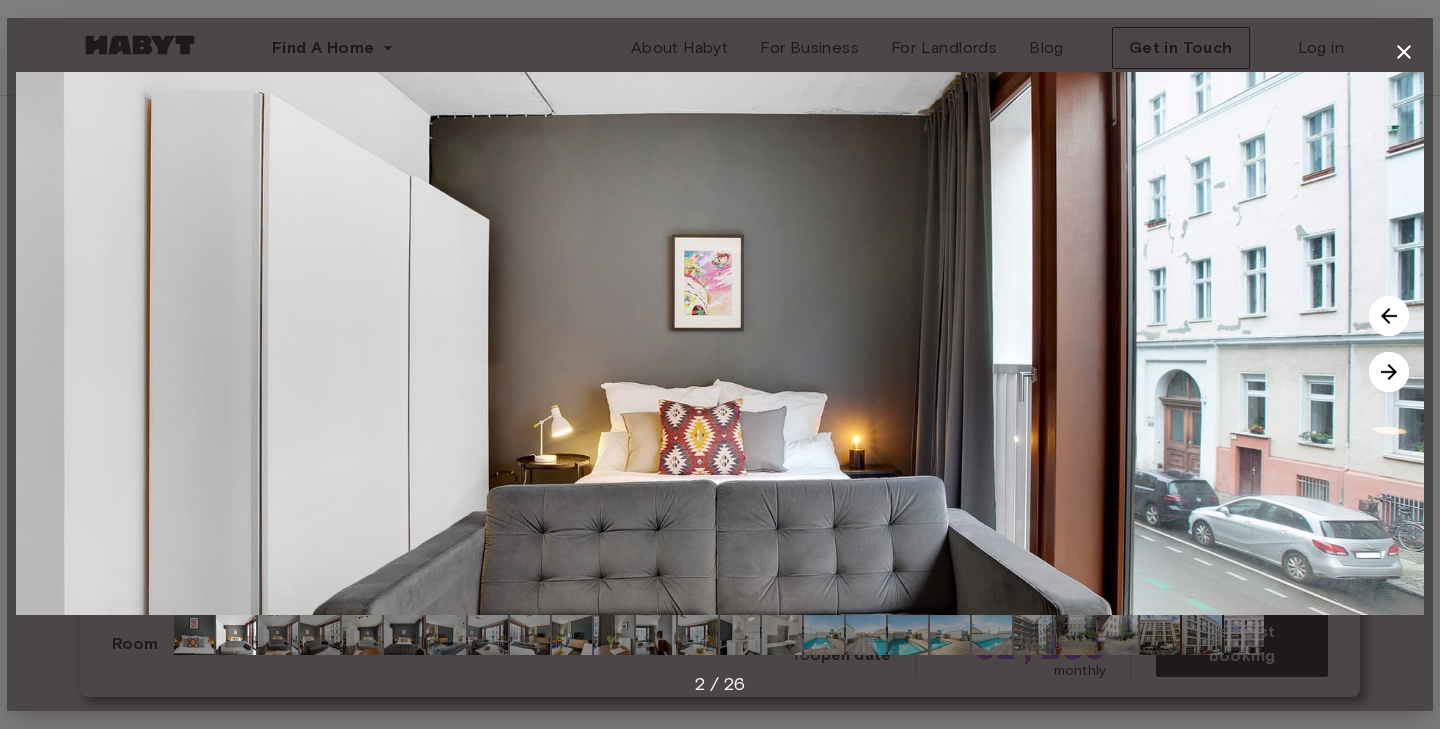 click at bounding box center (1389, 372) 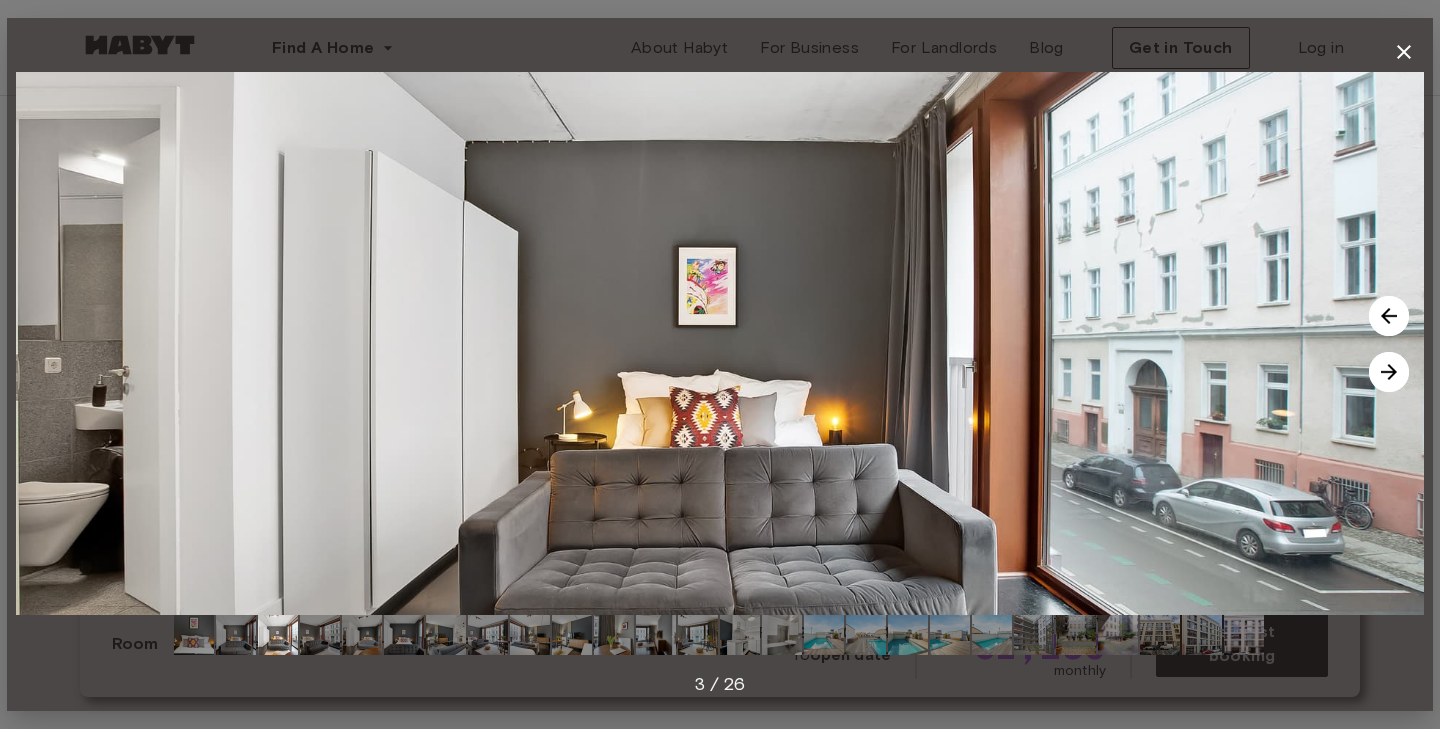 click at bounding box center (1389, 372) 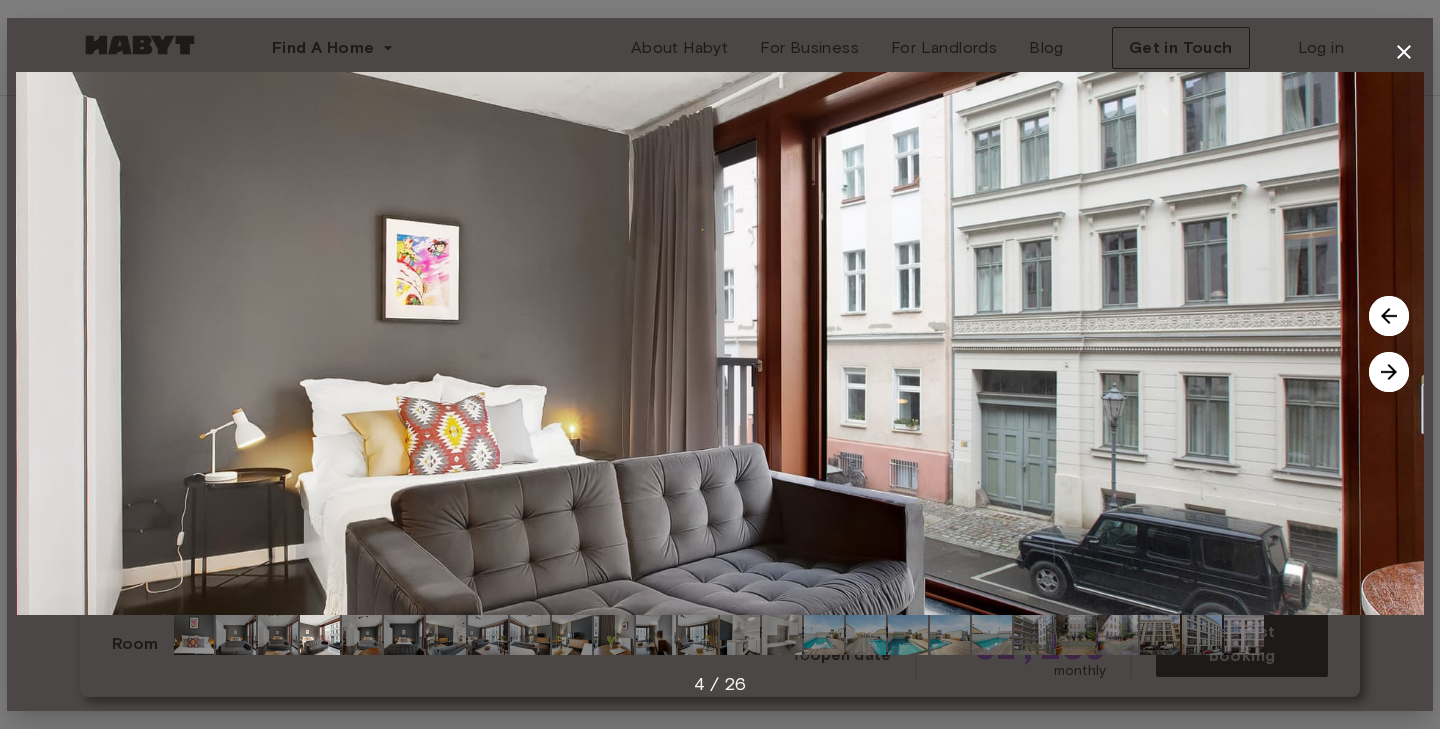 click at bounding box center (1389, 372) 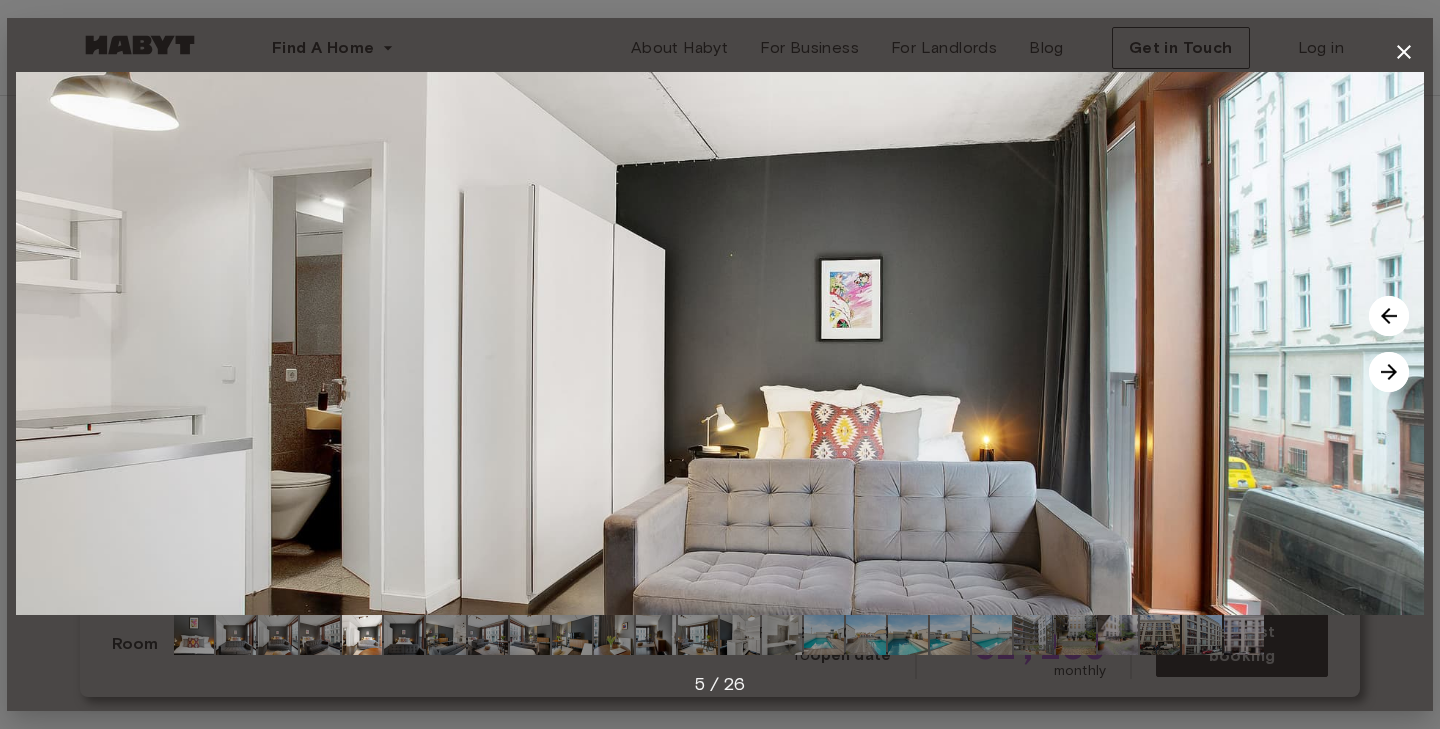click at bounding box center [1389, 372] 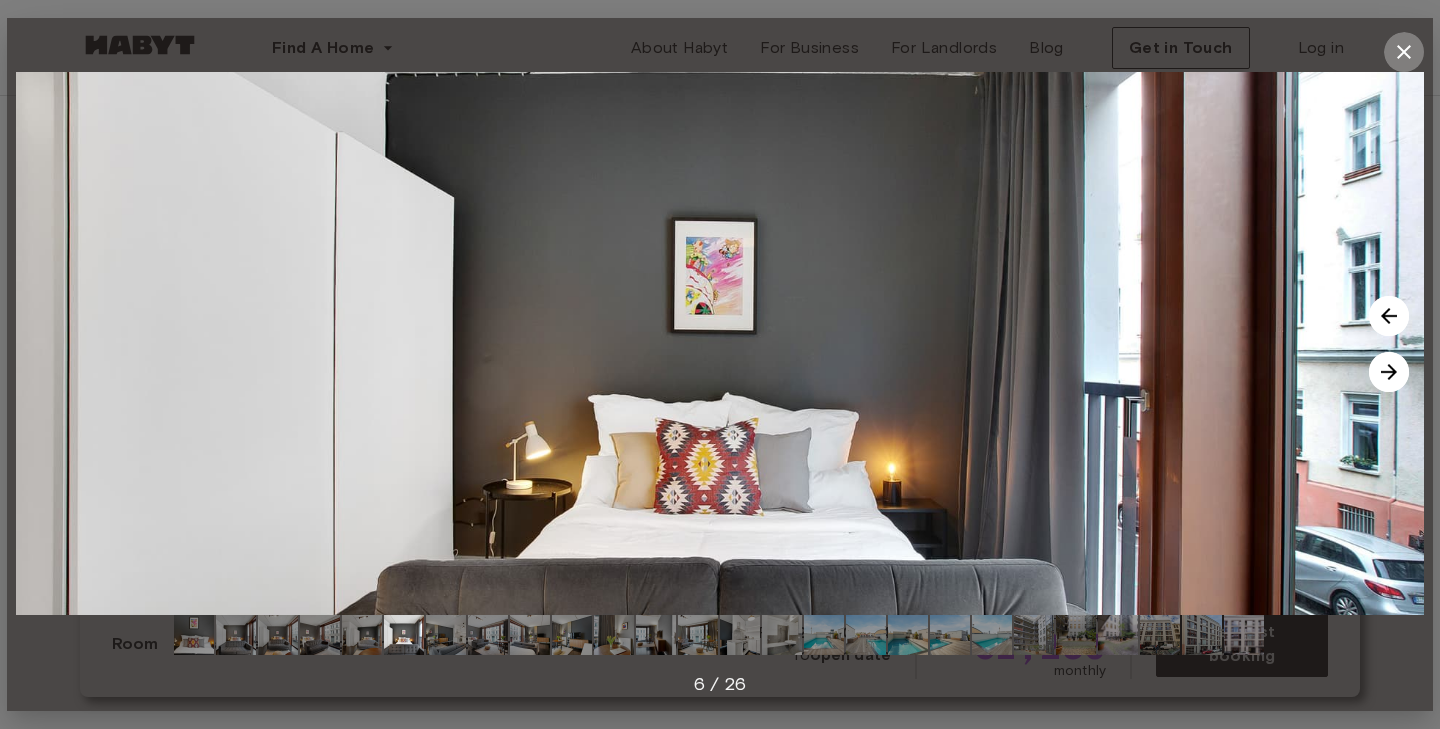 click 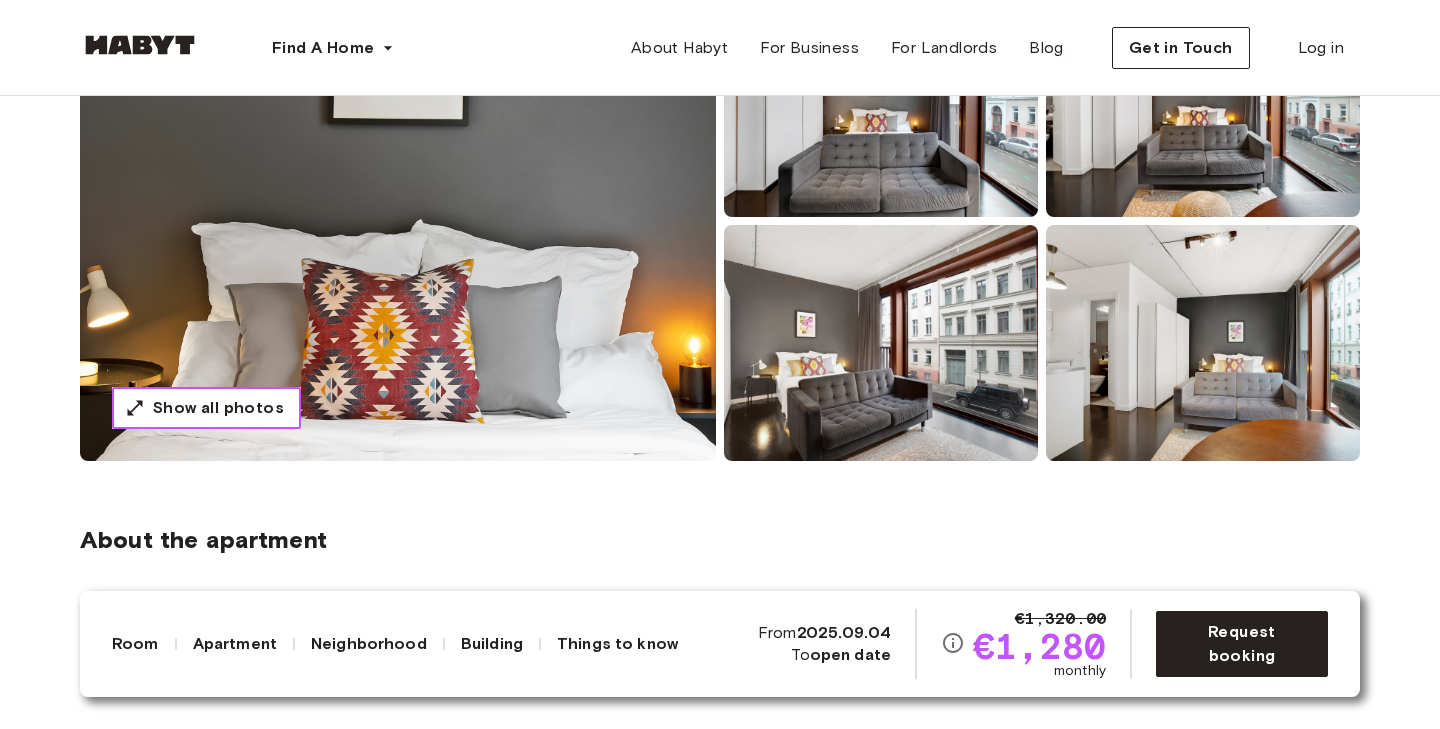 scroll, scrollTop: 290, scrollLeft: 0, axis: vertical 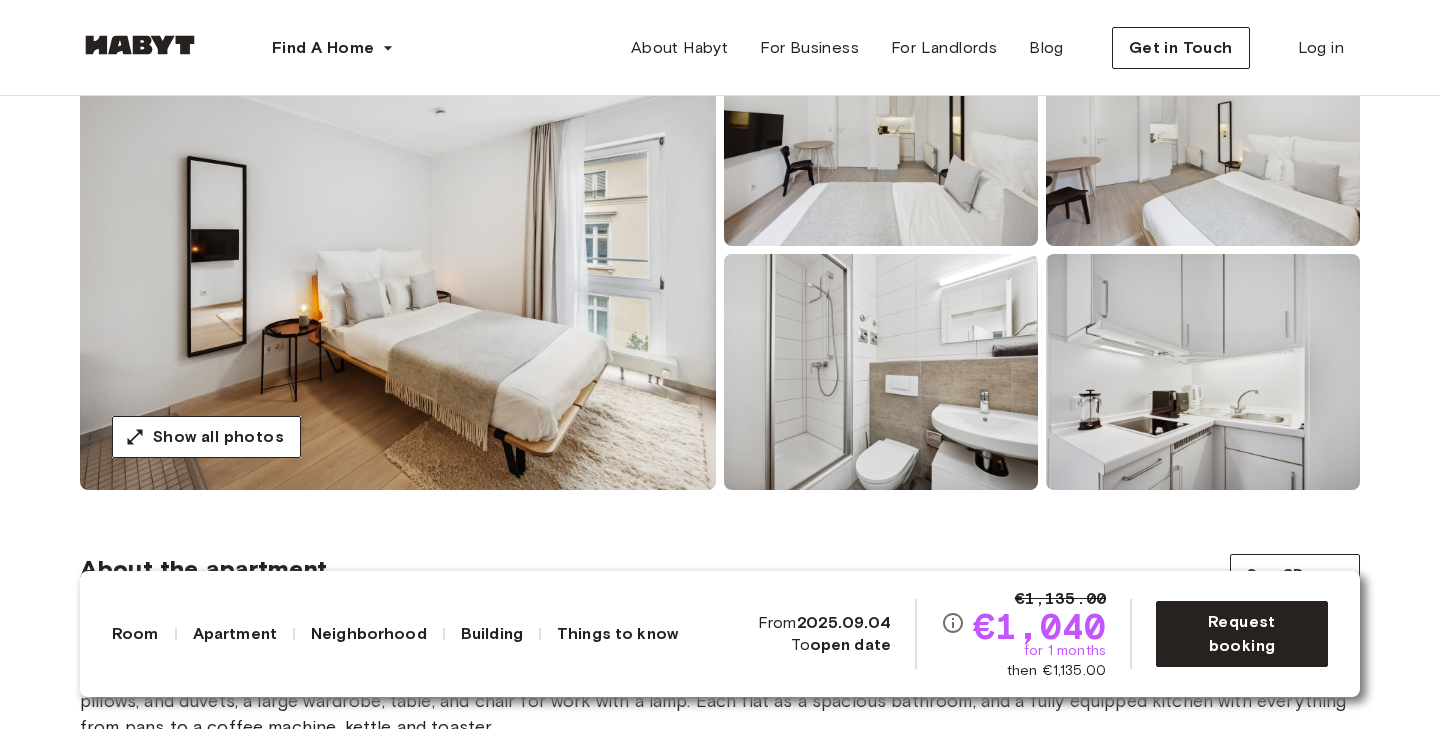 click at bounding box center [881, 128] 